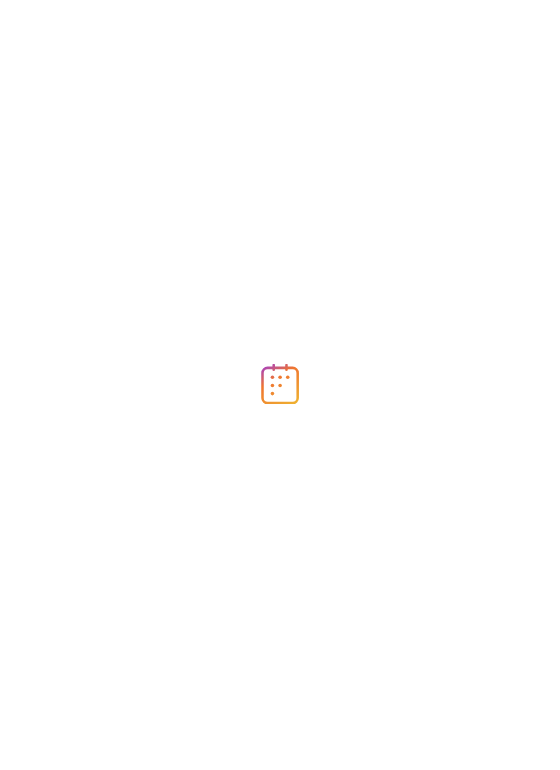 scroll, scrollTop: 0, scrollLeft: 0, axis: both 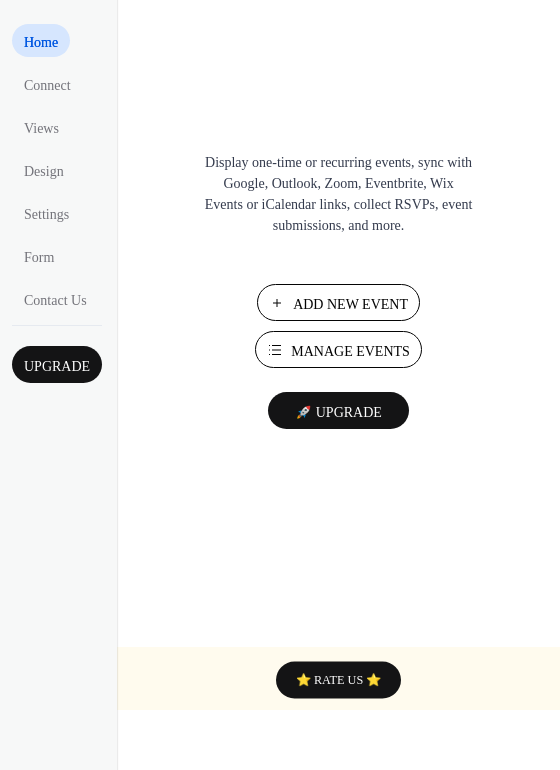 click on "Add New Event" at bounding box center (350, 304) 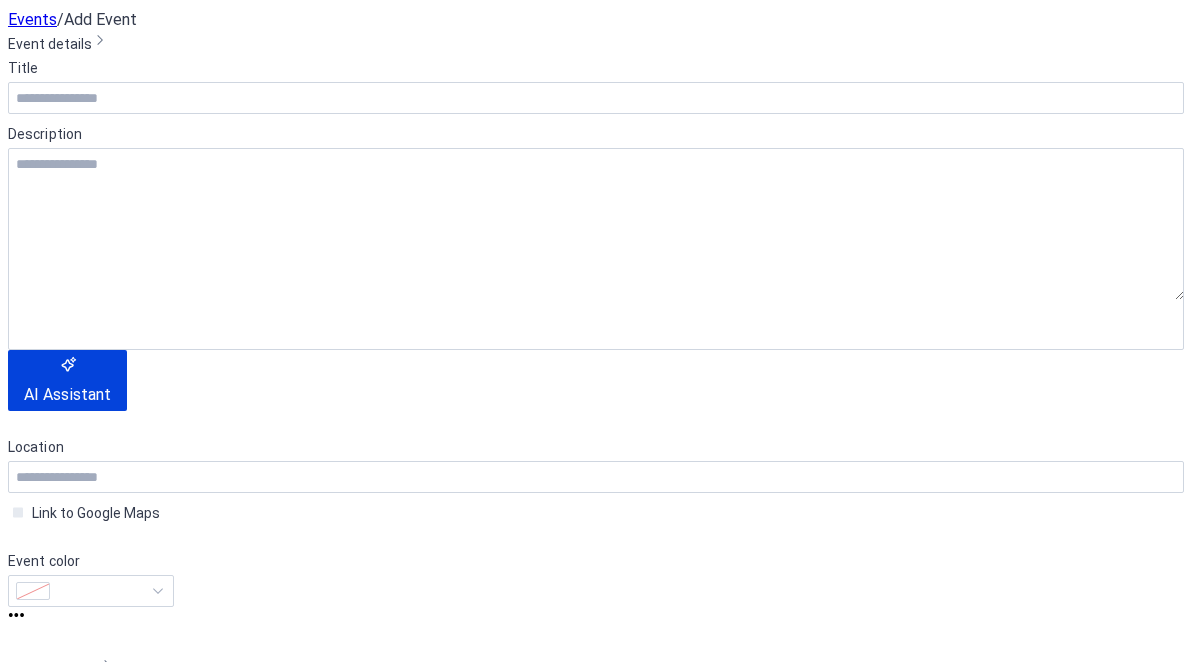 scroll, scrollTop: 0, scrollLeft: 0, axis: both 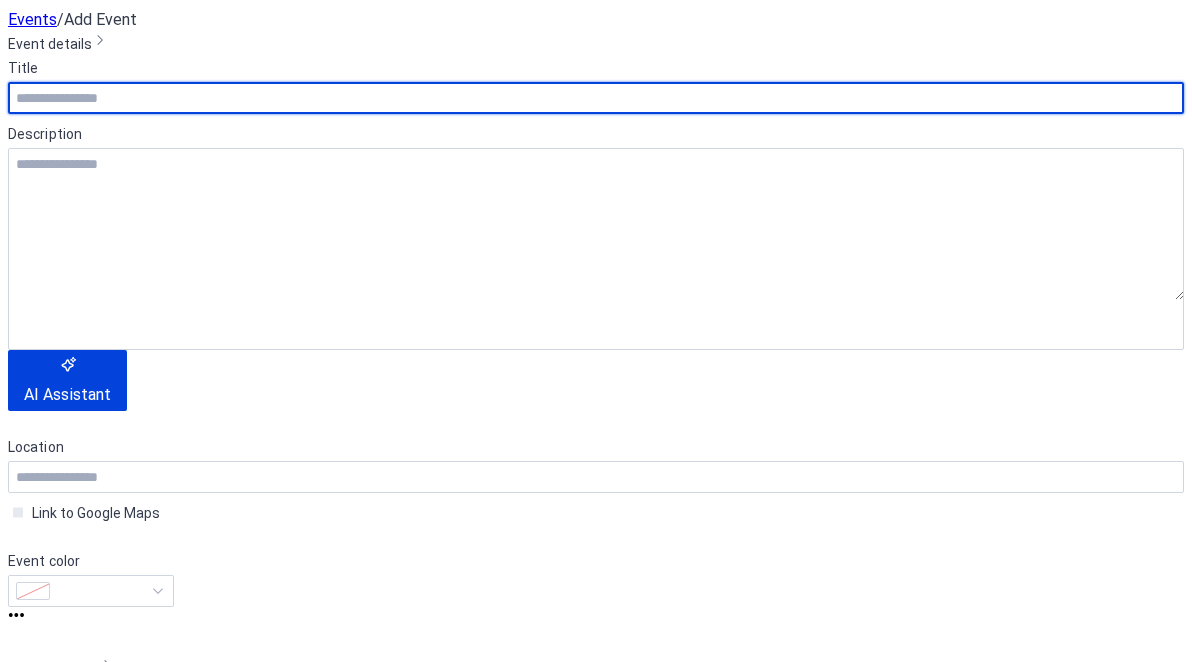 click at bounding box center [596, 98] 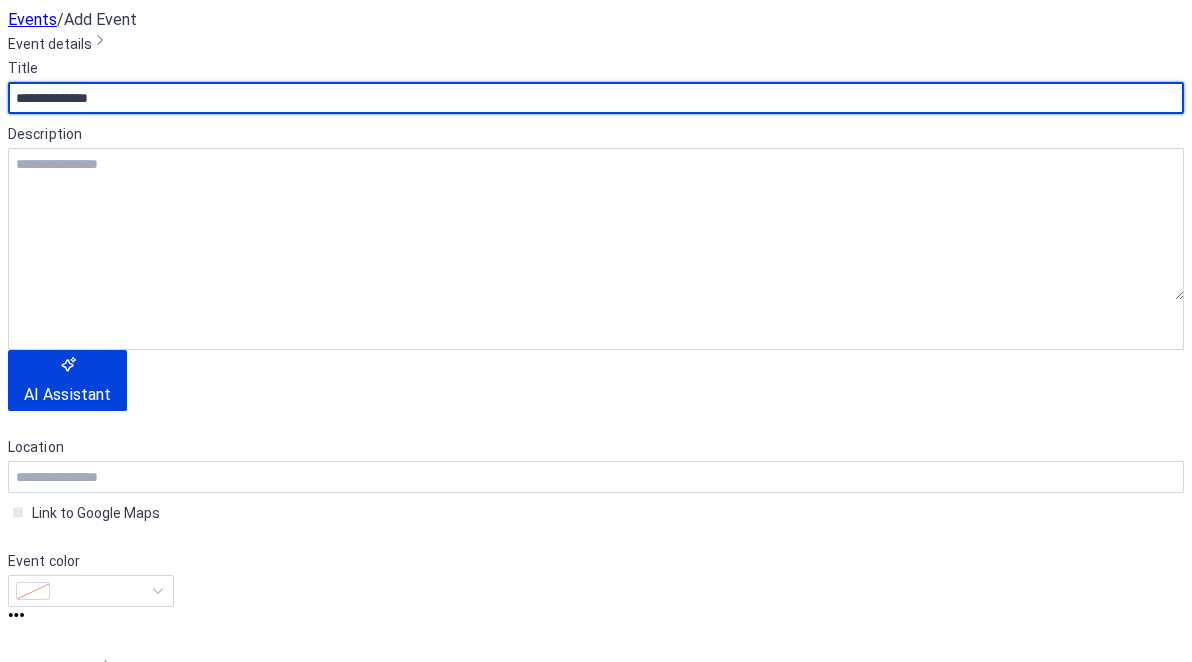 scroll, scrollTop: 362, scrollLeft: 0, axis: vertical 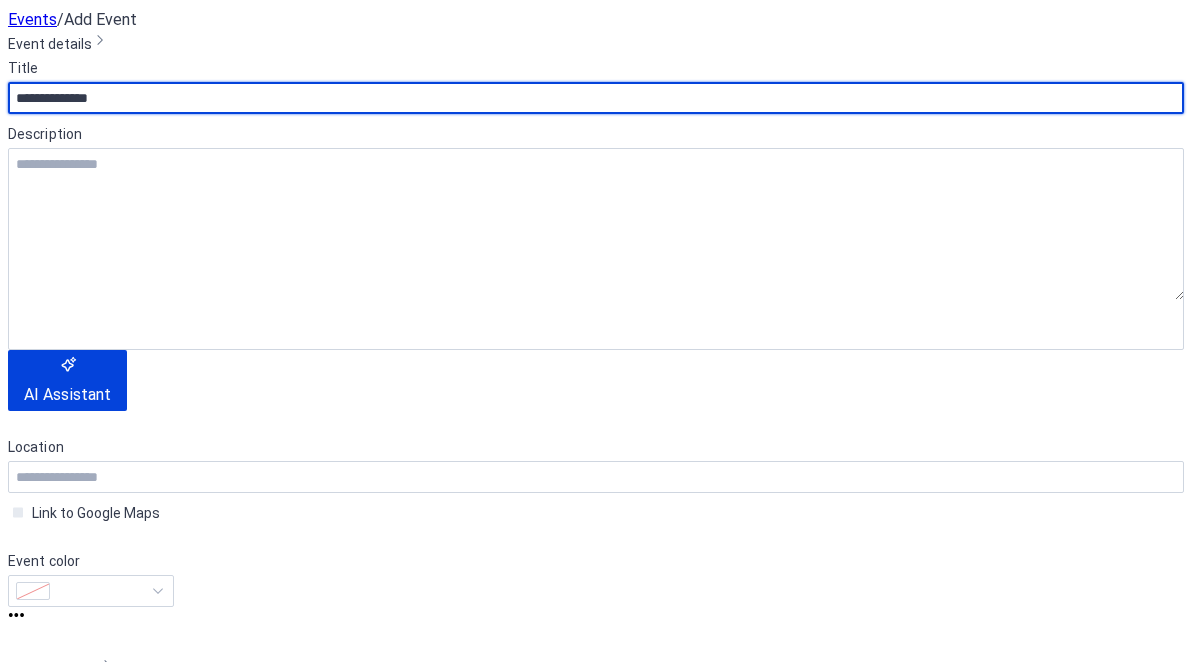 type on "**********" 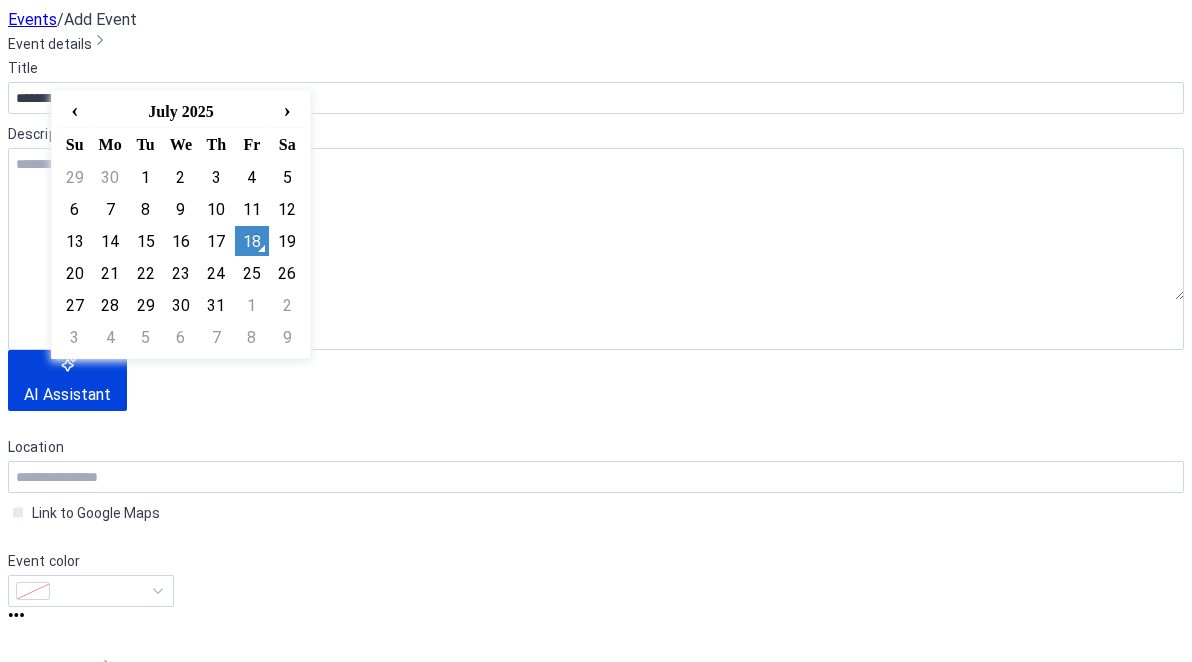 click 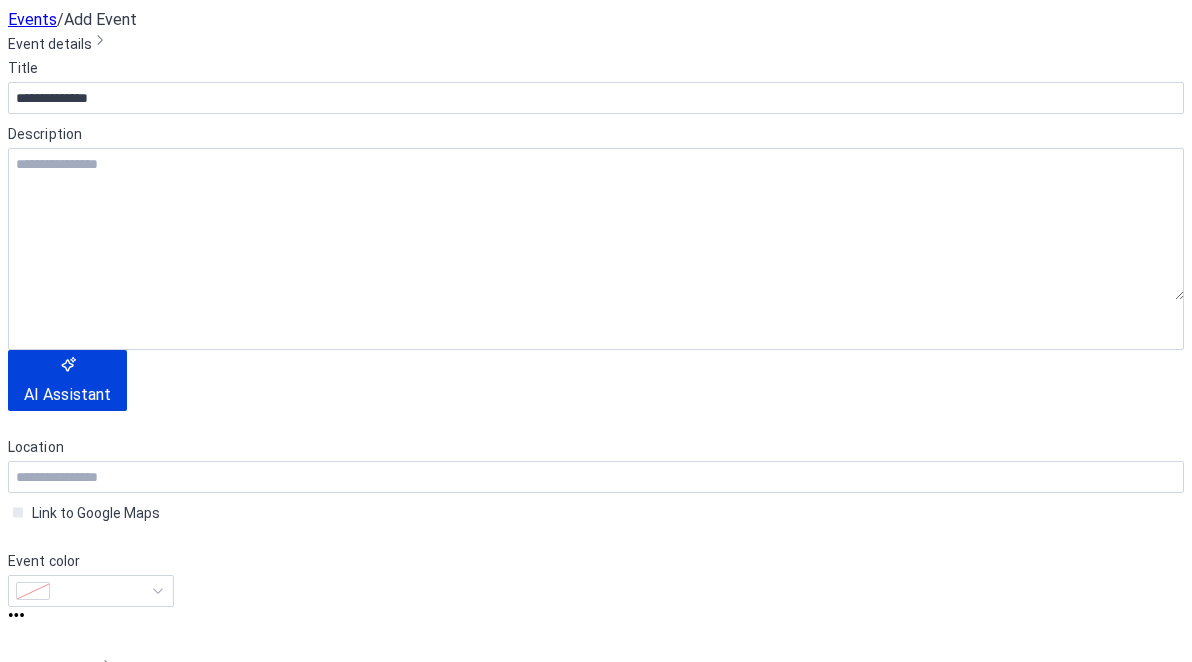 click on "********" at bounding box center (270, 747) 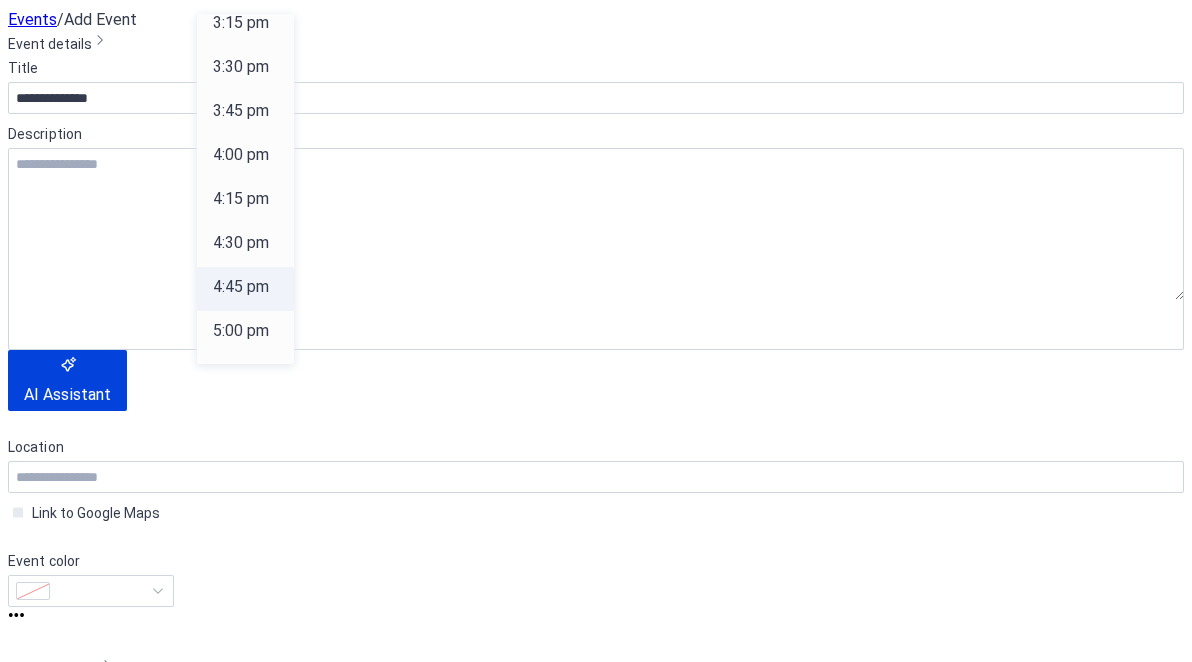 scroll, scrollTop: 2701, scrollLeft: 0, axis: vertical 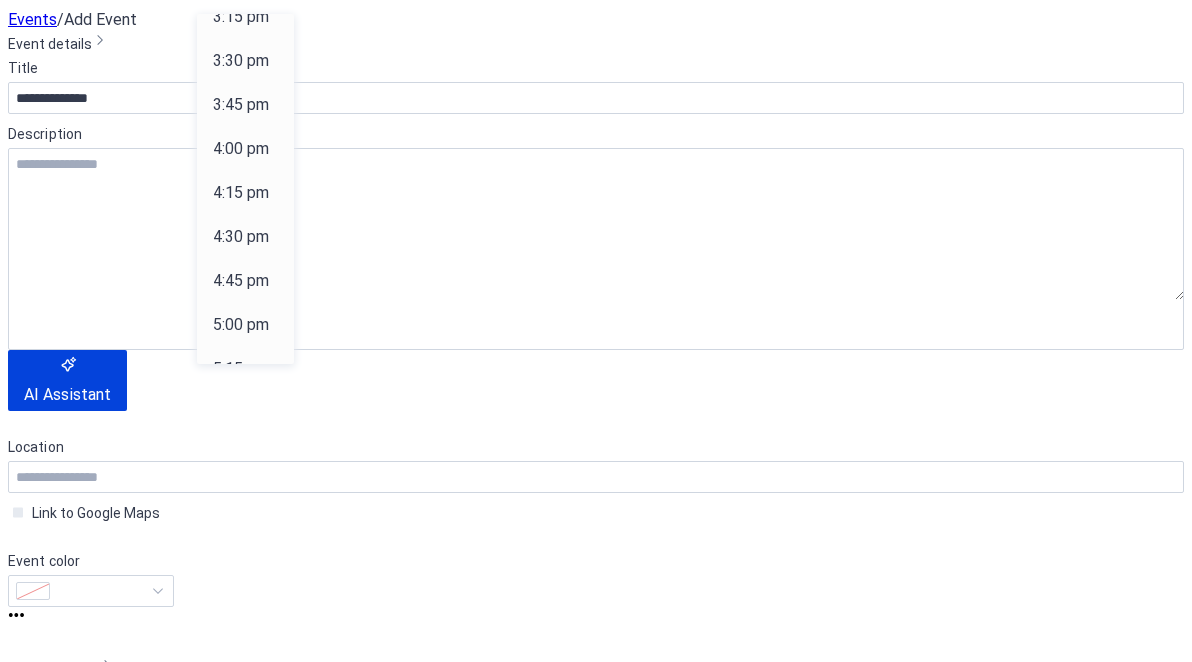click on "6:00 pm" at bounding box center (241, 501) 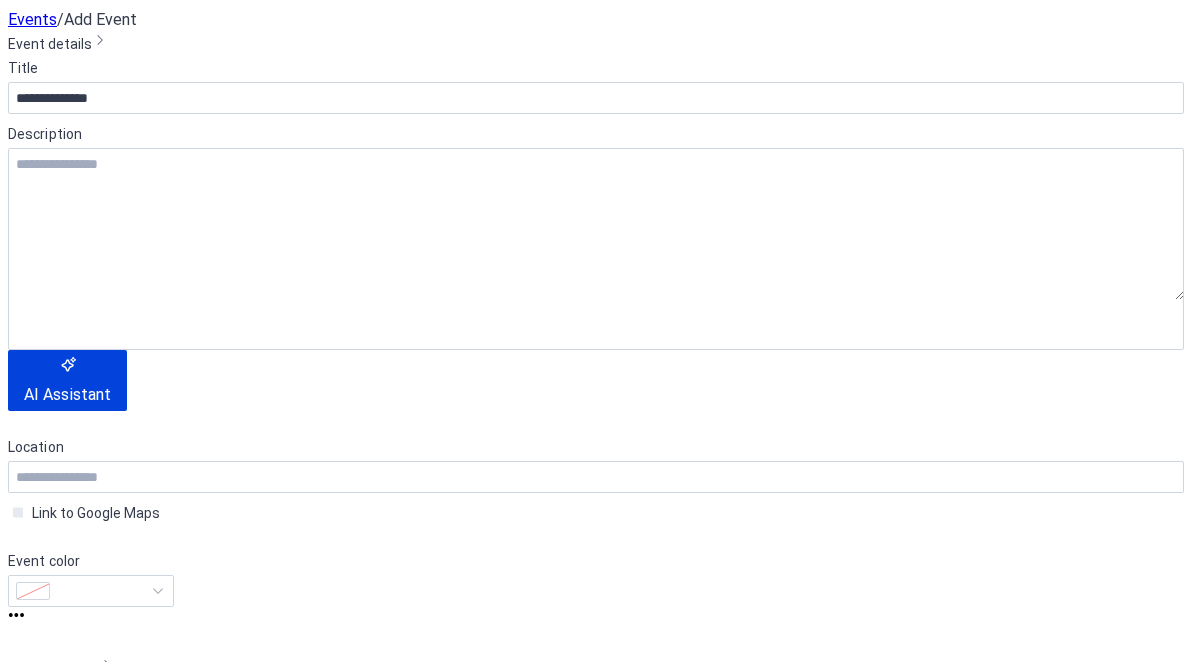 type on "*******" 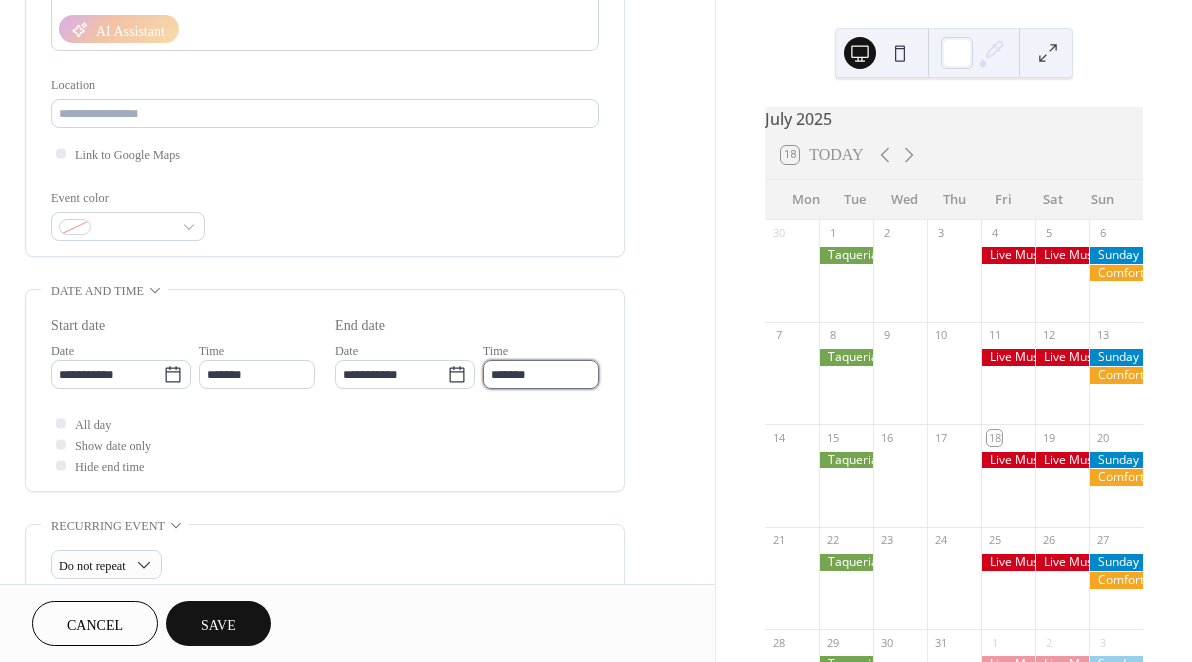 click on "*******" at bounding box center [541, 374] 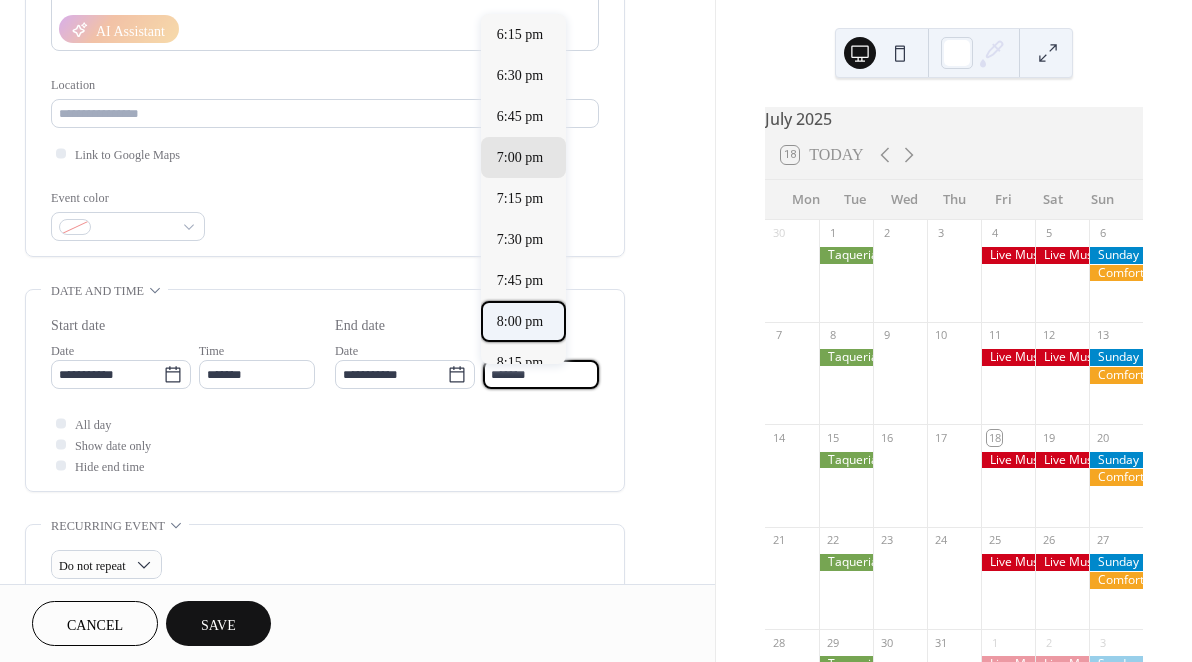 click on "8:00 pm" at bounding box center [520, 321] 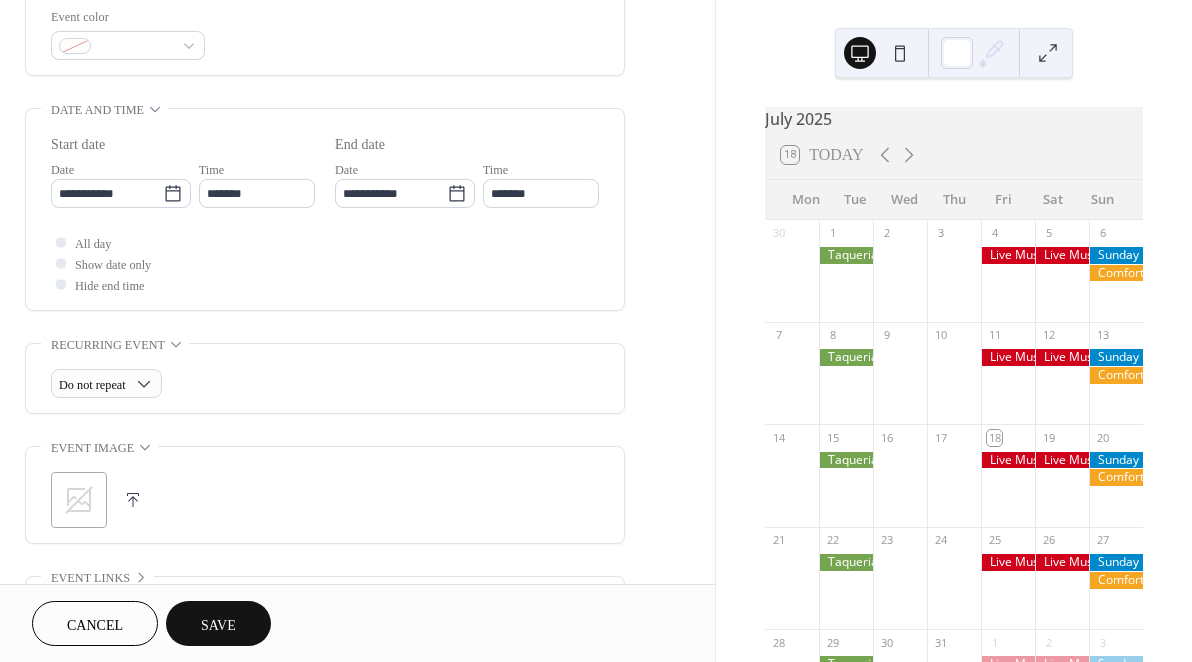 scroll, scrollTop: 578, scrollLeft: 0, axis: vertical 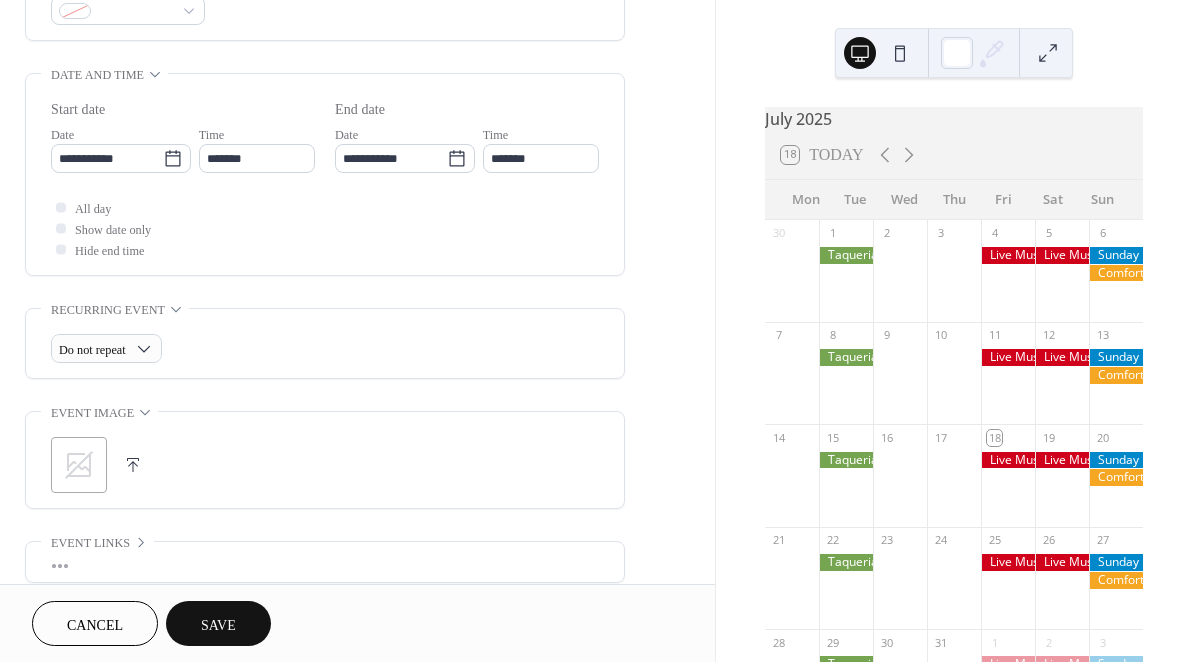 click at bounding box center (133, 465) 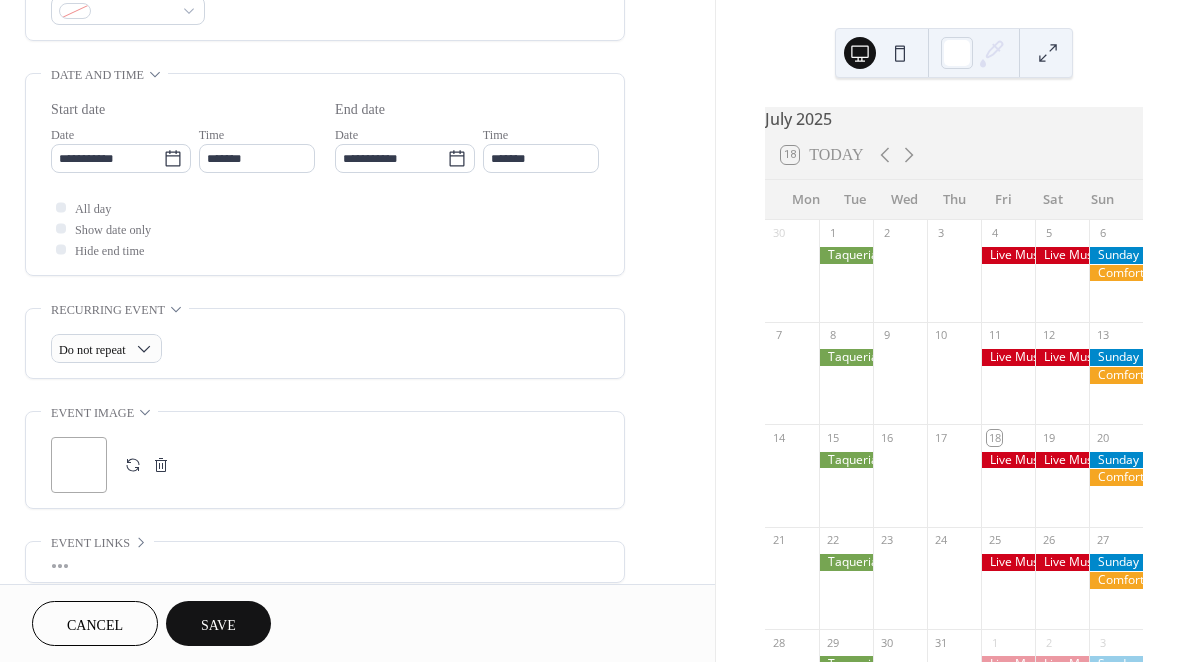 click on "Save" at bounding box center (218, 625) 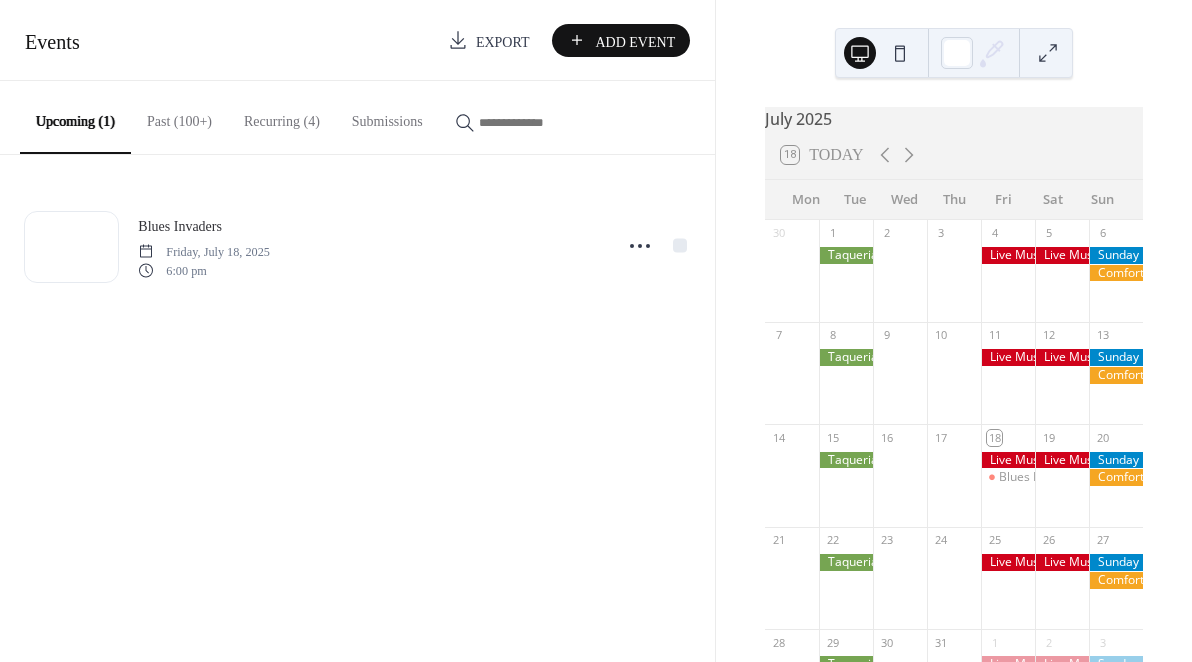 click on "Add Event" at bounding box center (635, 41) 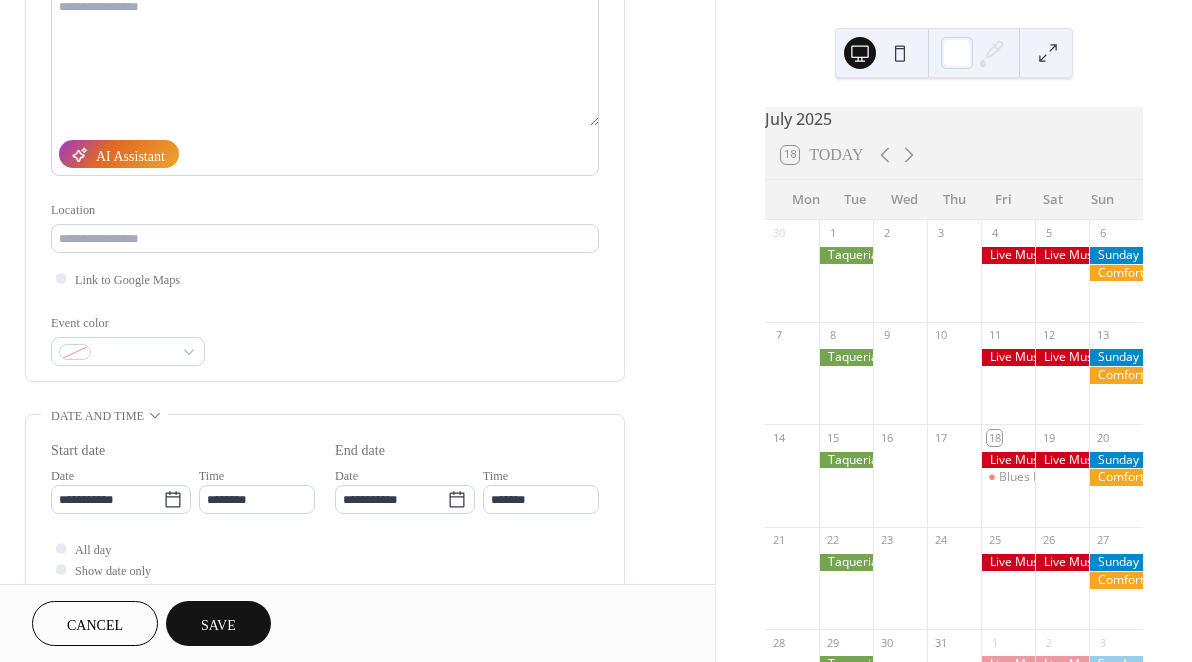 scroll, scrollTop: 240, scrollLeft: 0, axis: vertical 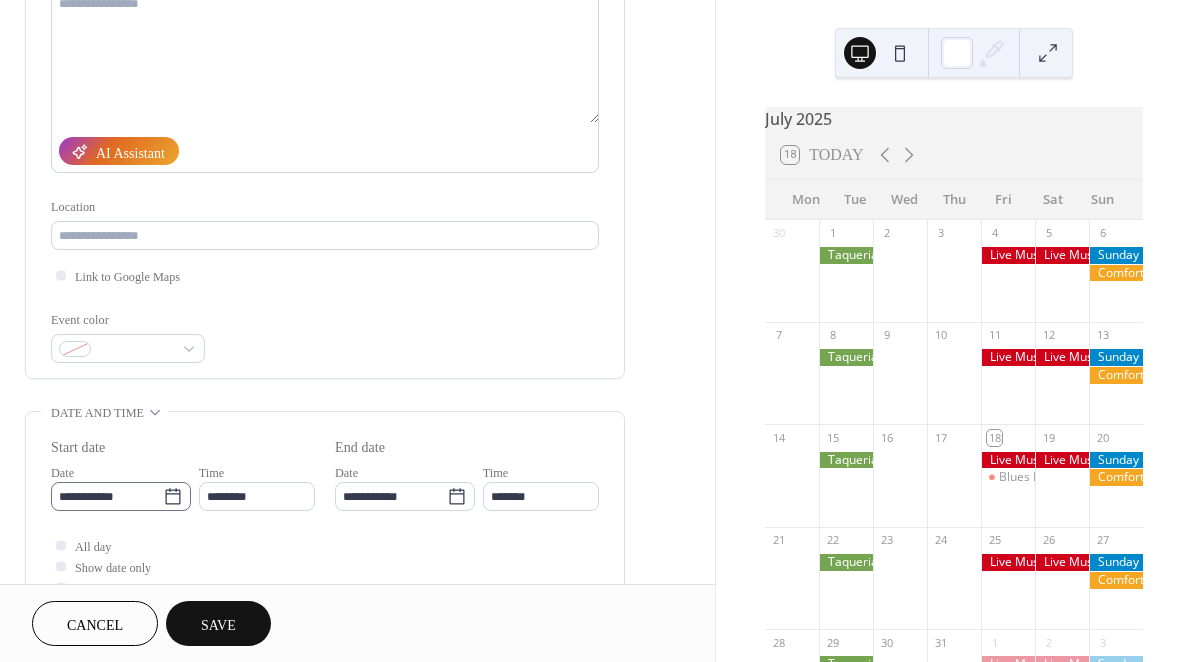 type on "**********" 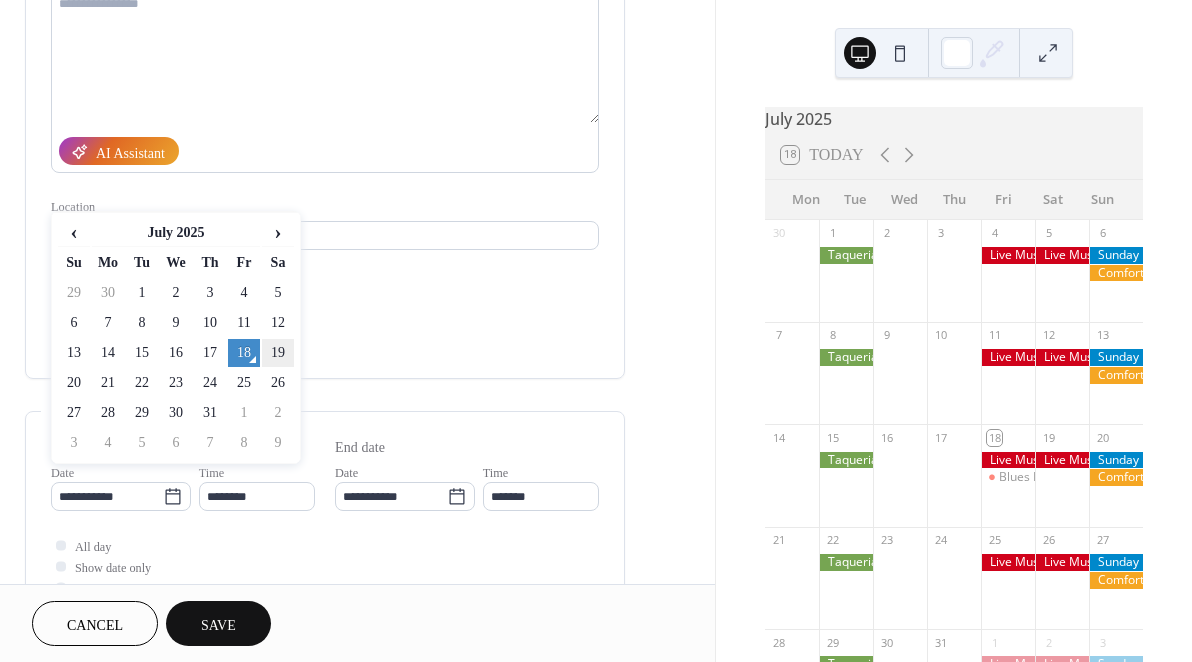 click on "19" at bounding box center (278, 353) 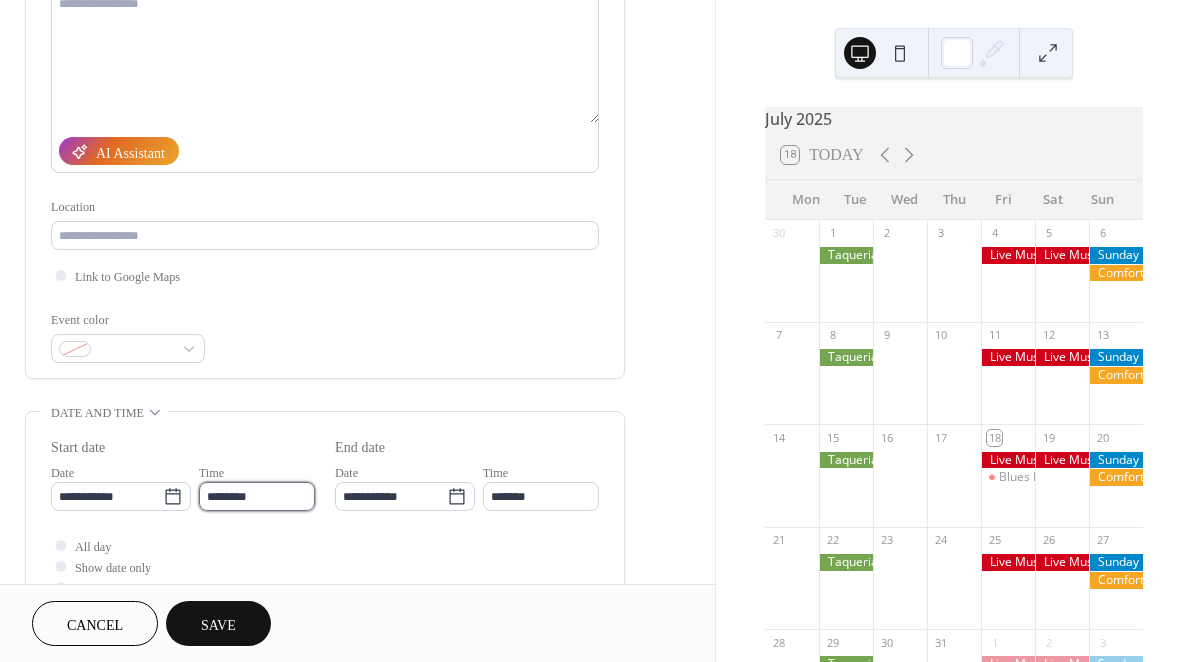 click on "********" at bounding box center [257, 496] 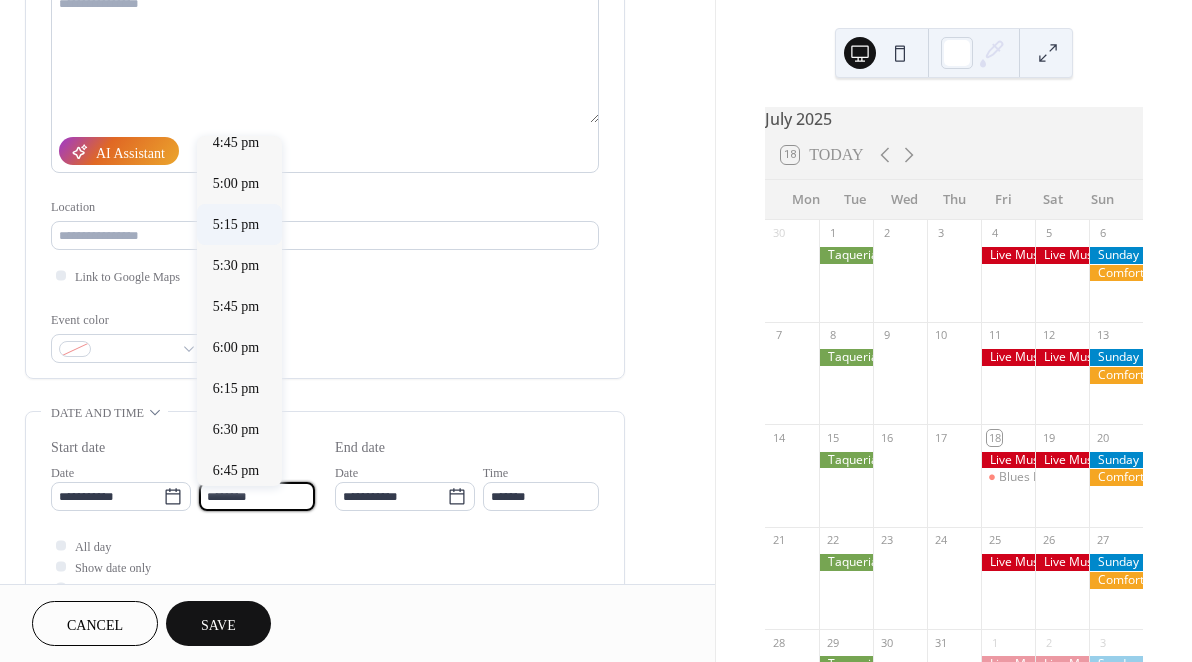 scroll, scrollTop: 2762, scrollLeft: 0, axis: vertical 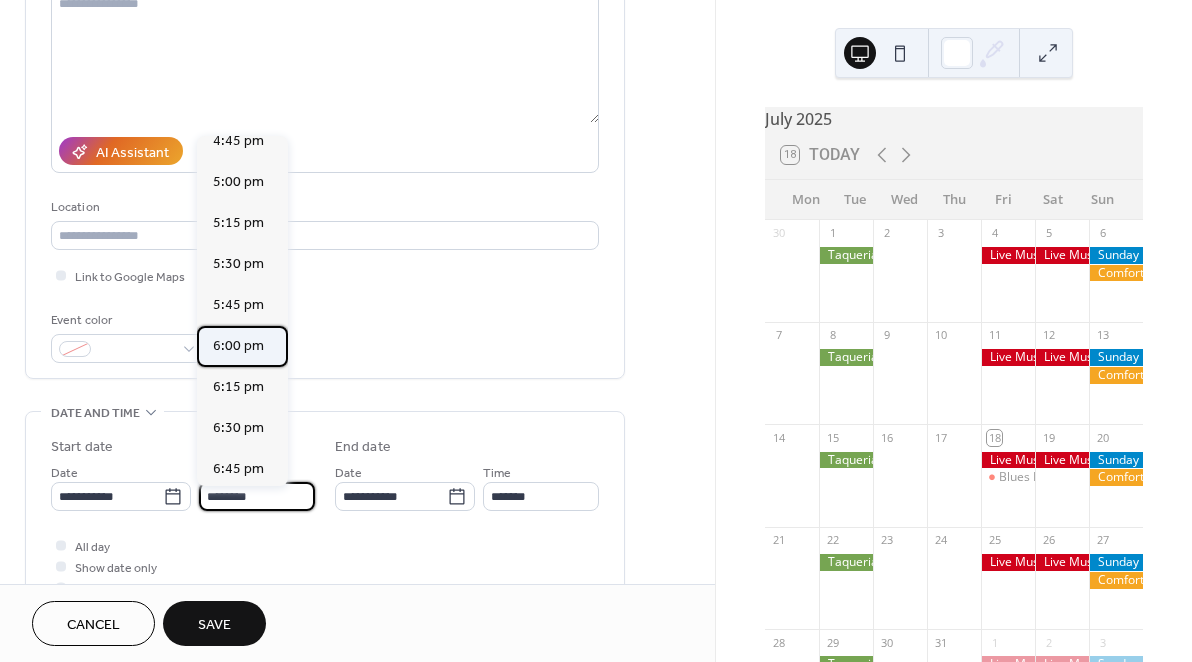 click on "6:00 pm" at bounding box center [238, 346] 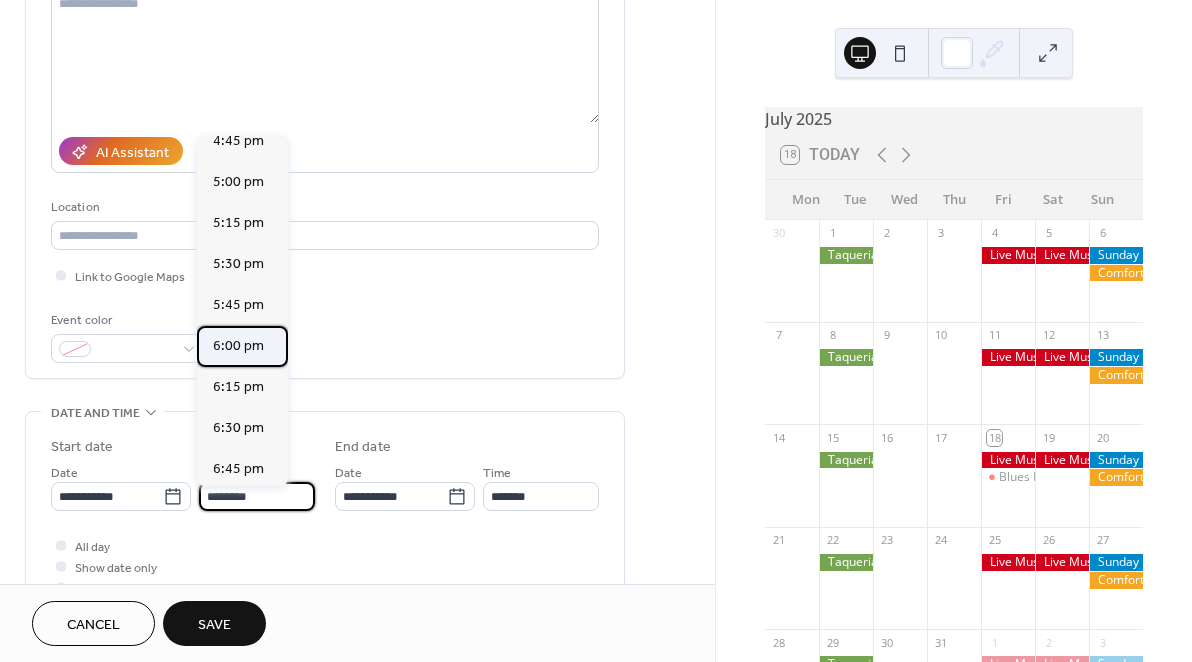 type on "*******" 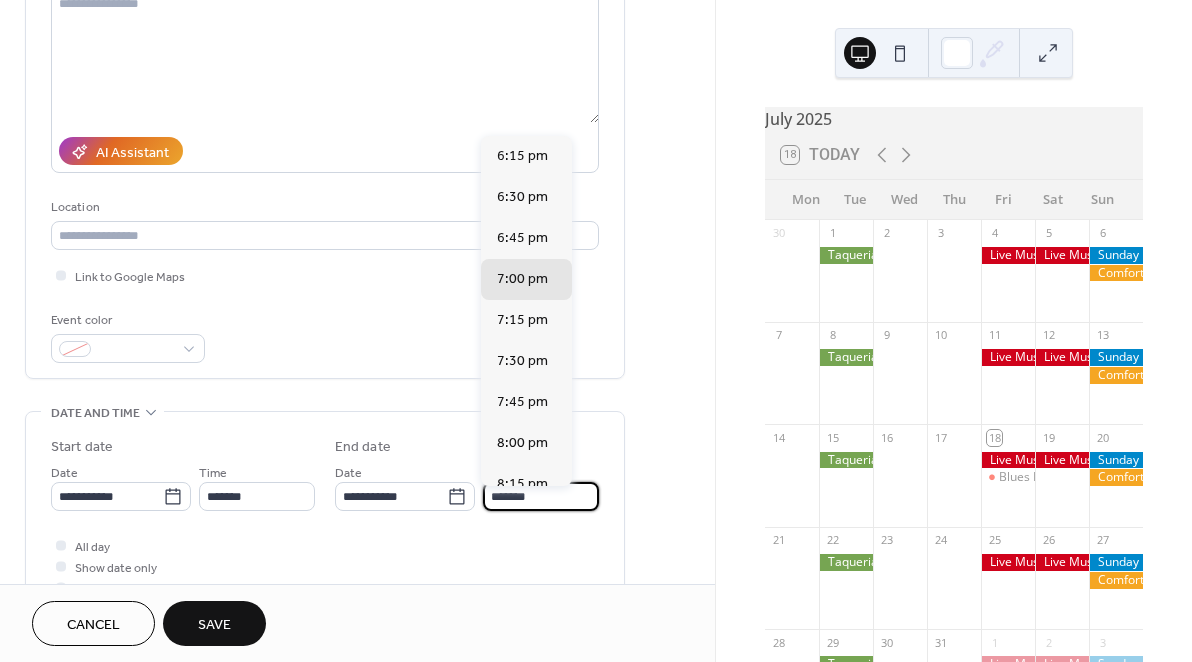 click on "*******" at bounding box center (541, 496) 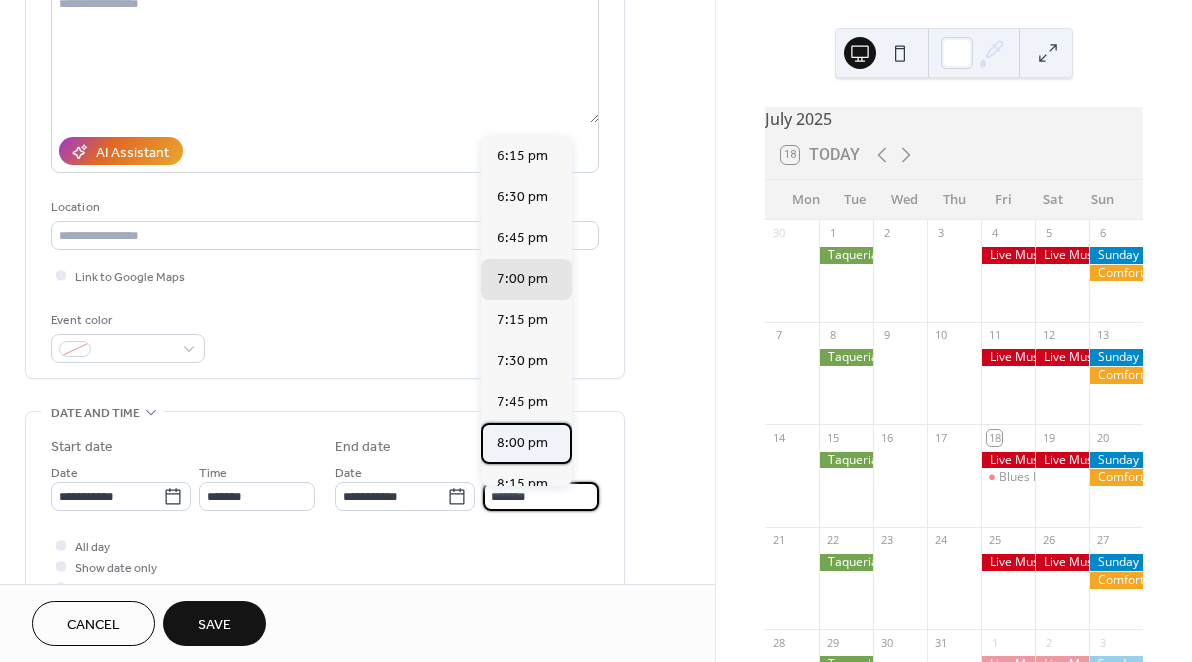 click on "8:00 pm" at bounding box center (522, 443) 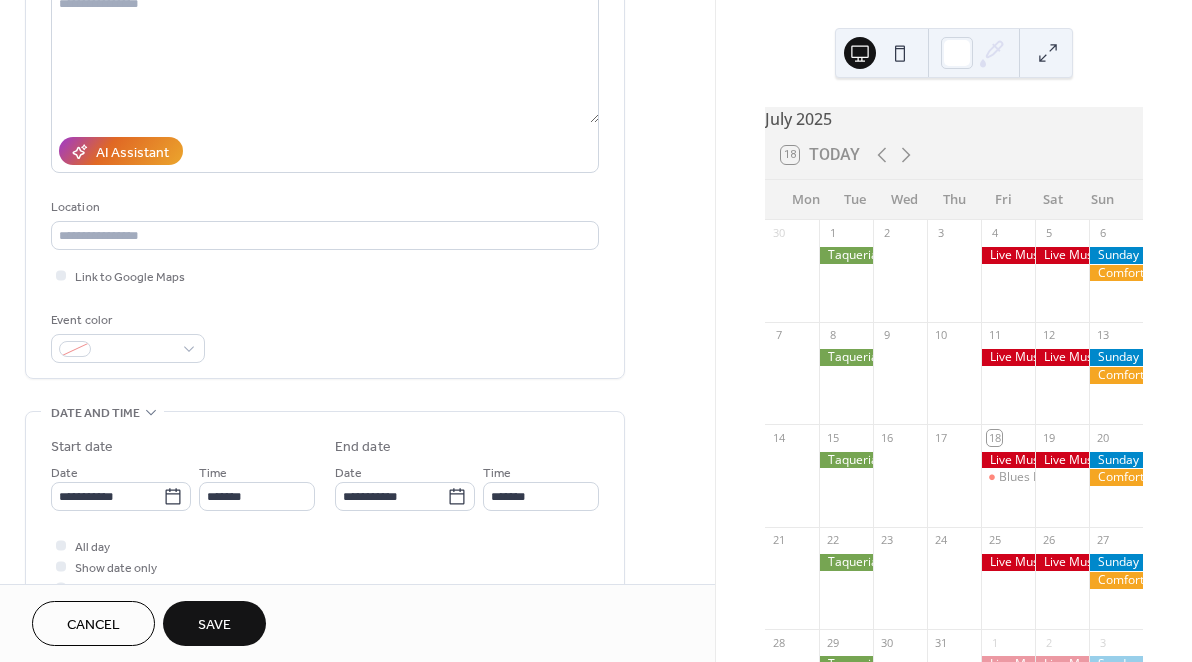 type on "*******" 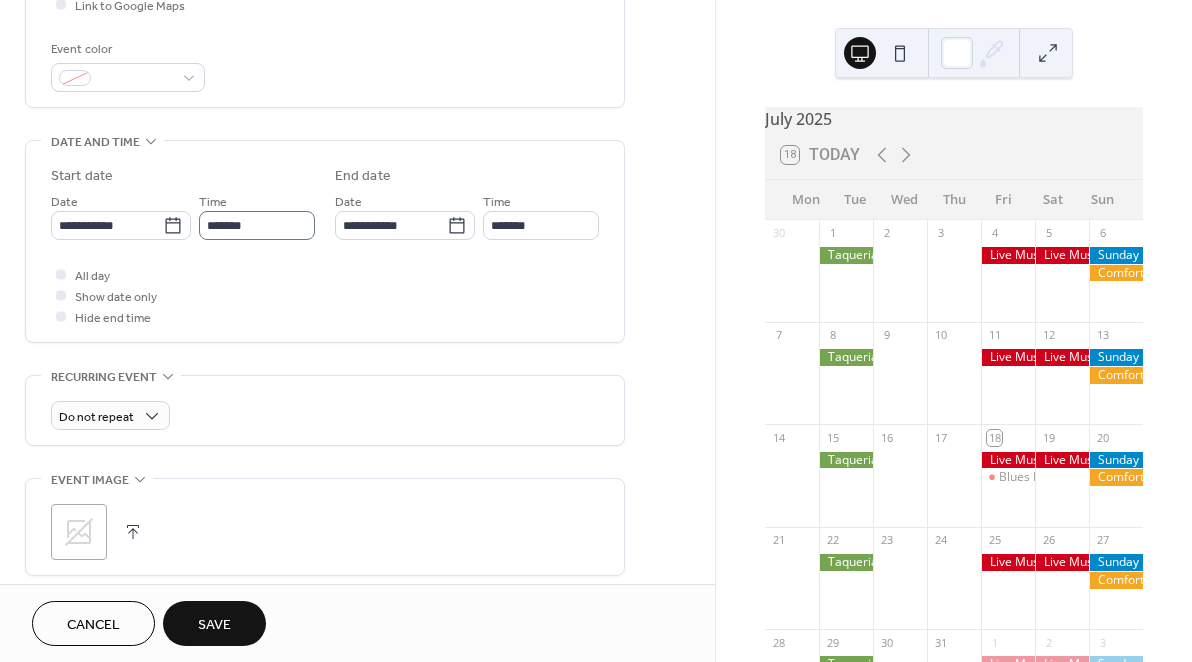 scroll, scrollTop: 509, scrollLeft: 0, axis: vertical 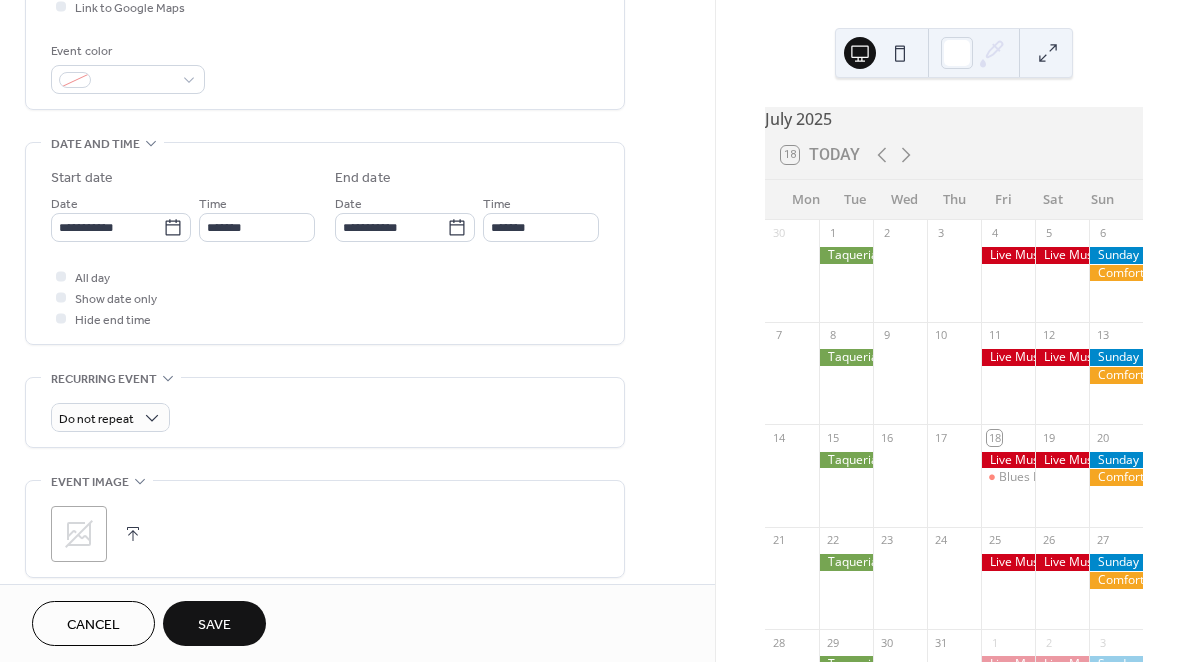 click at bounding box center (133, 534) 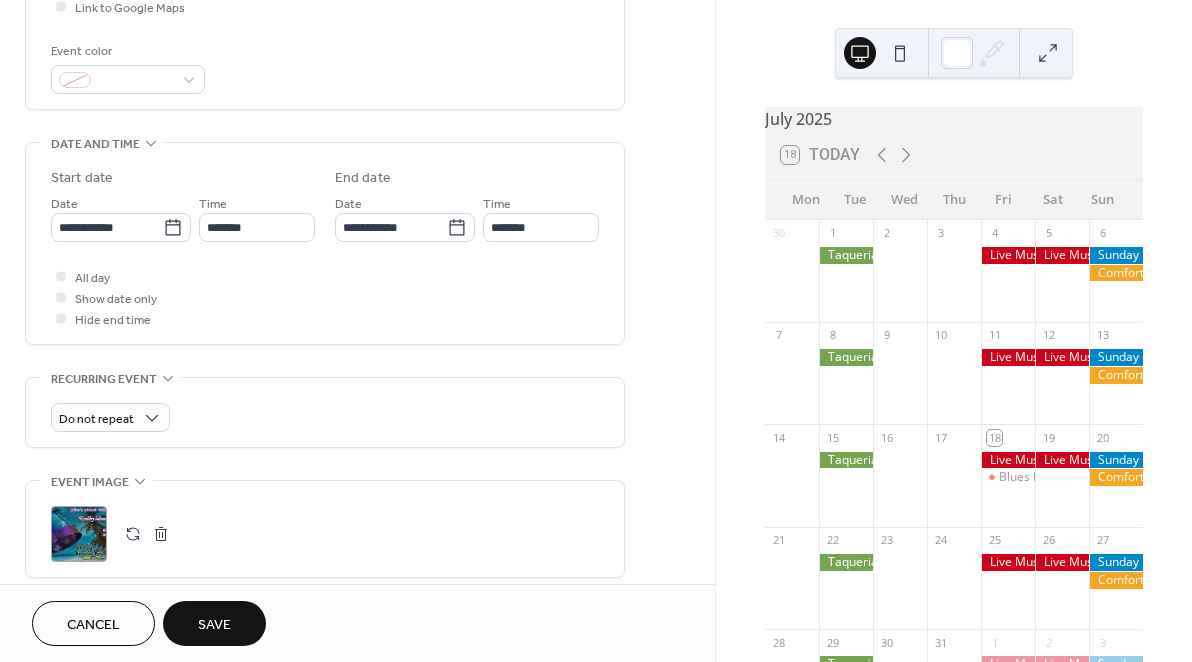 click on "Save" at bounding box center (214, 625) 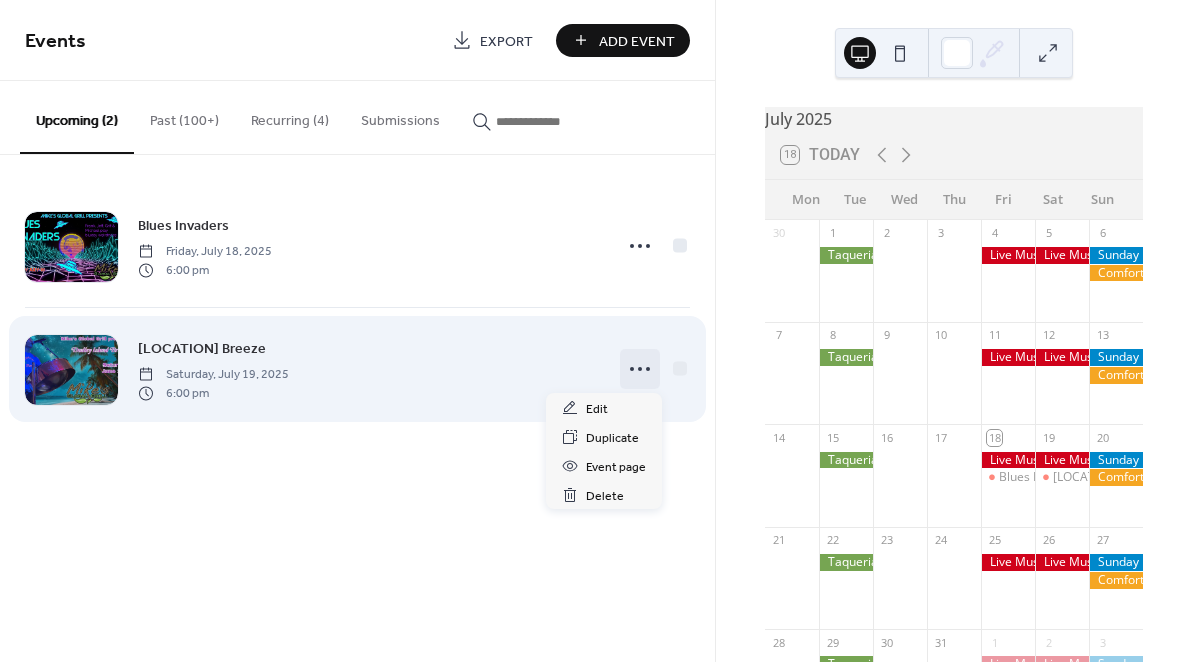 click 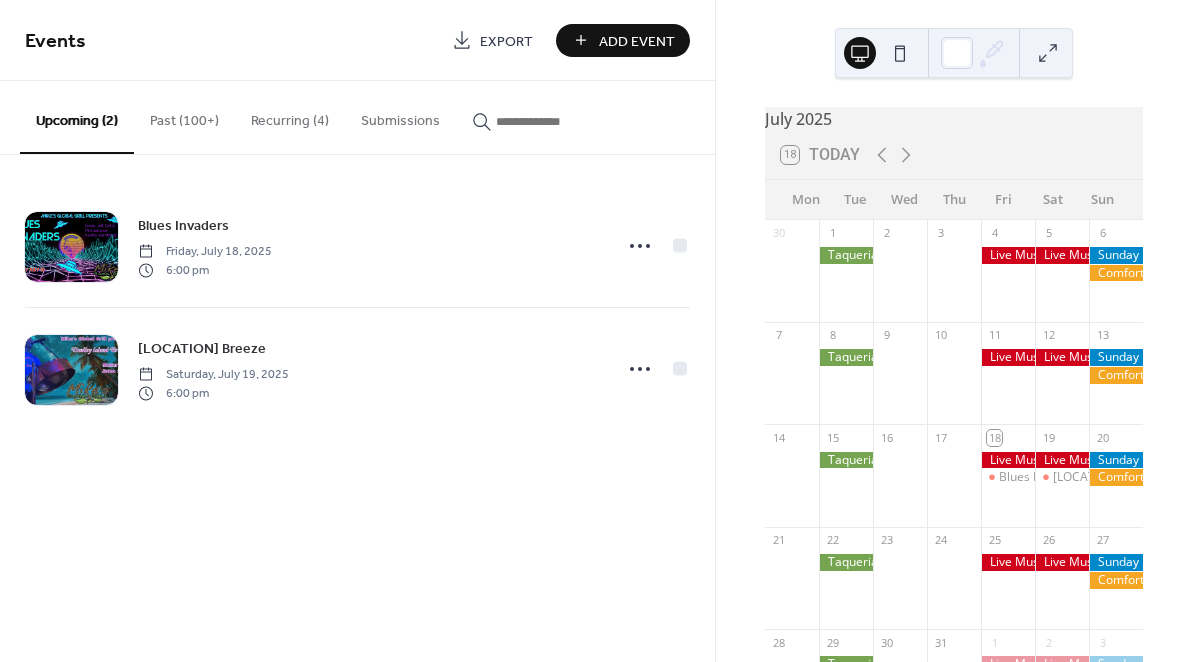 click on "Events Export Add Event Upcoming (2) Past (100+) Recurring (4) Submissions Blues Invaders [DAY], [MONTH] [DAY], [YEAR] [TIME] [EVENT_NAME] [DAY], [MONTH] [DAY], [YEAR] [TIME] Cancel" at bounding box center [357, 331] 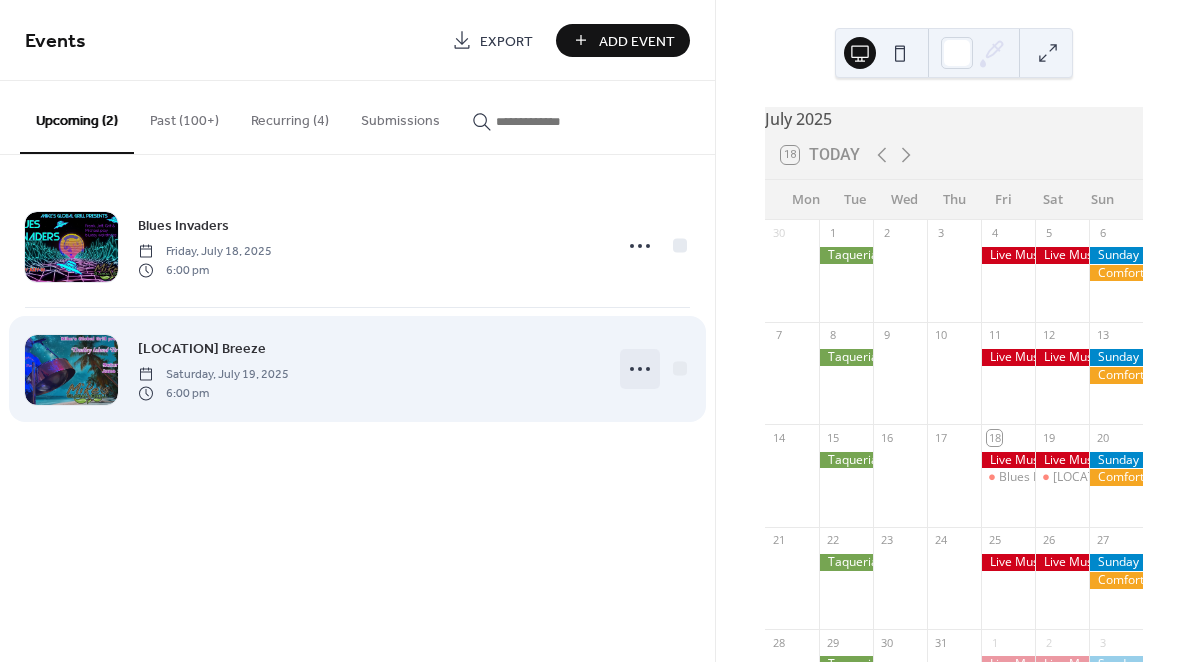click 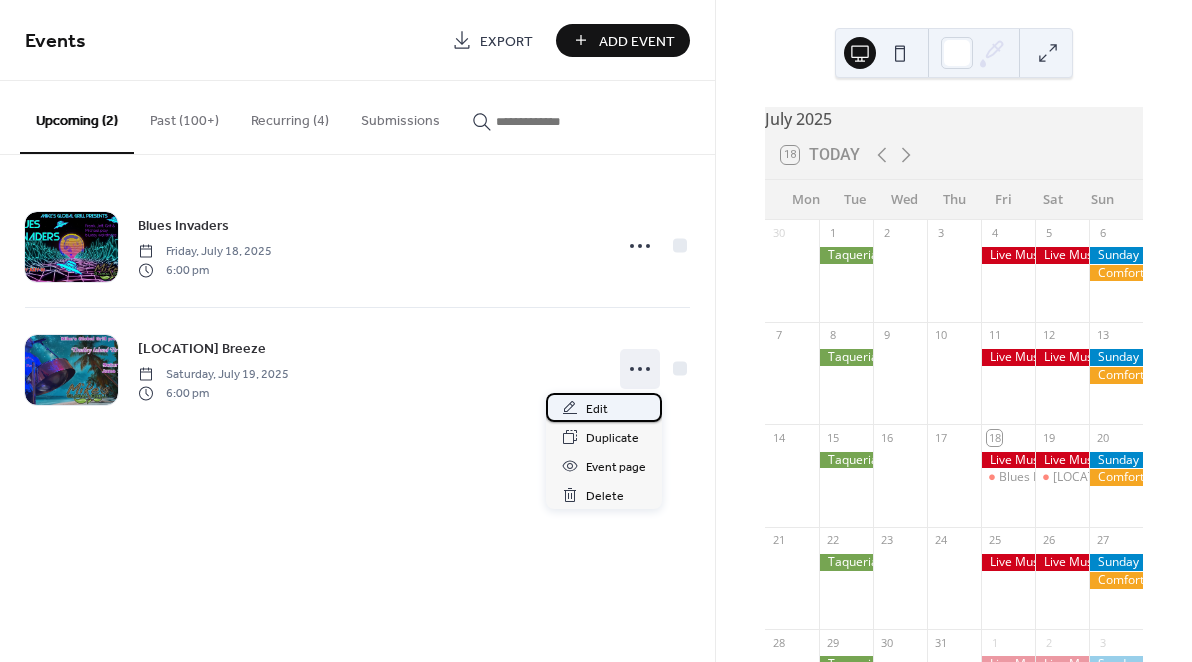 click on "Edit" at bounding box center (597, 409) 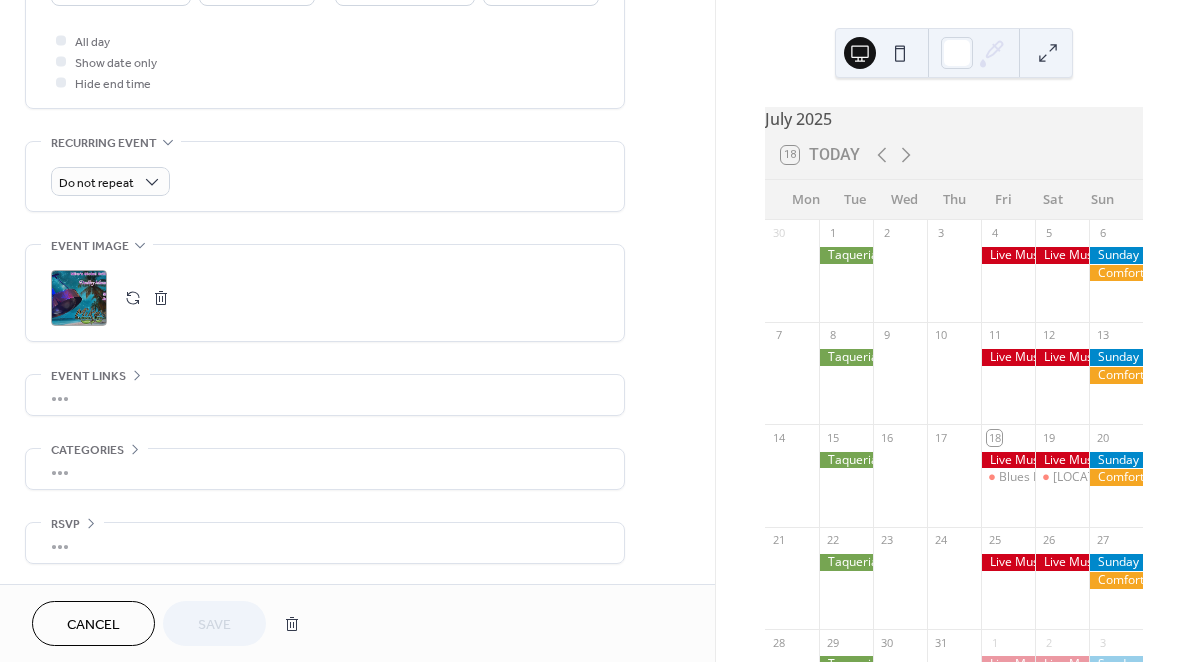 scroll, scrollTop: 751, scrollLeft: 0, axis: vertical 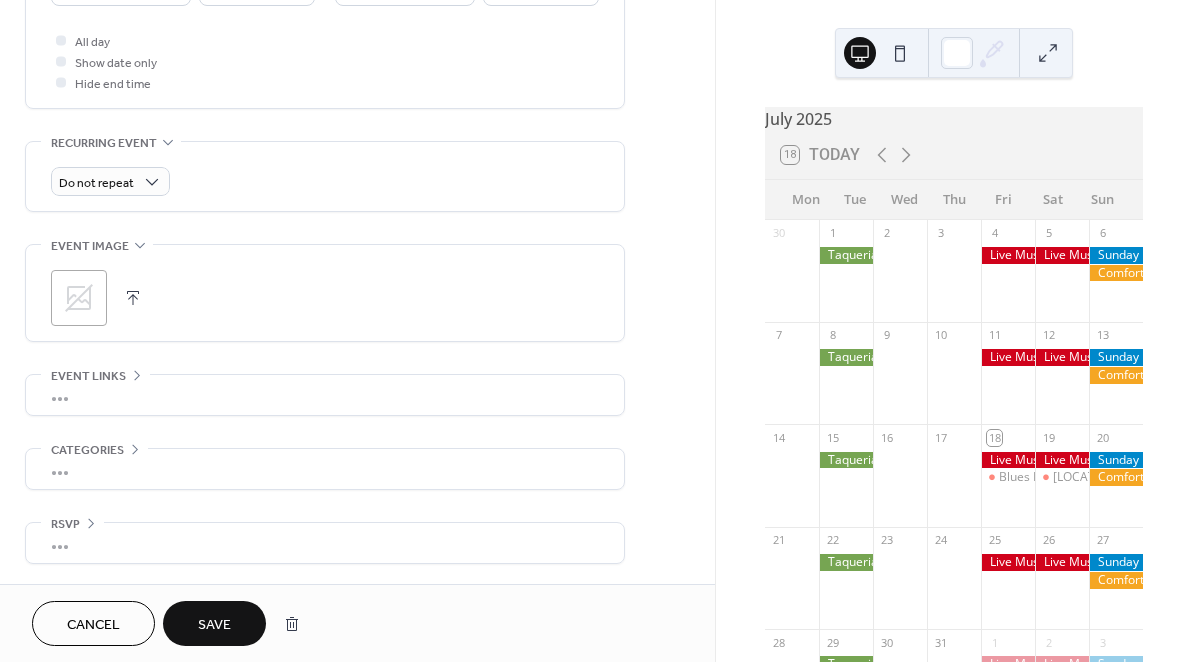click at bounding box center (133, 298) 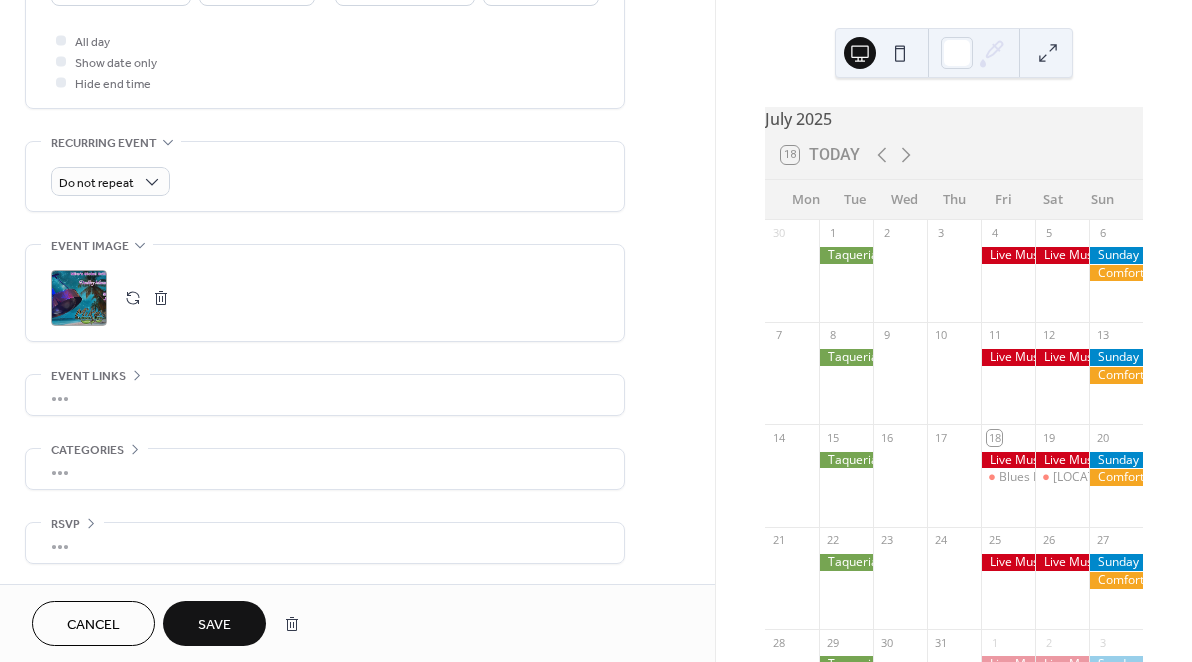 click on "Save" at bounding box center [214, 625] 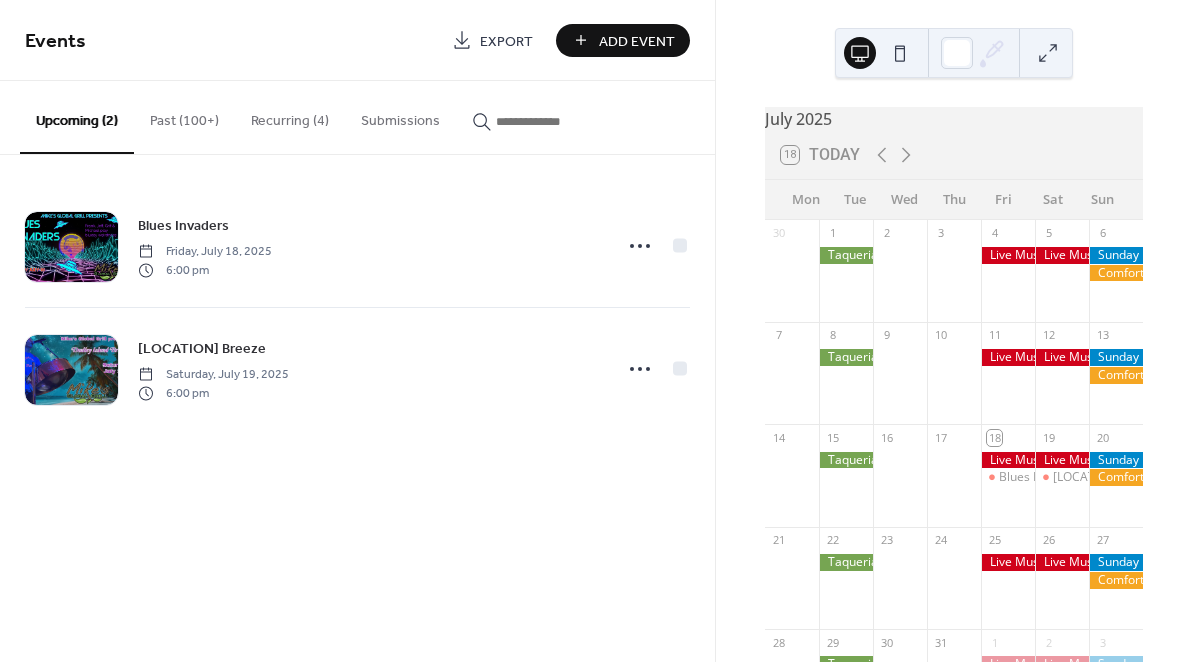 click on "Add Event" at bounding box center (637, 41) 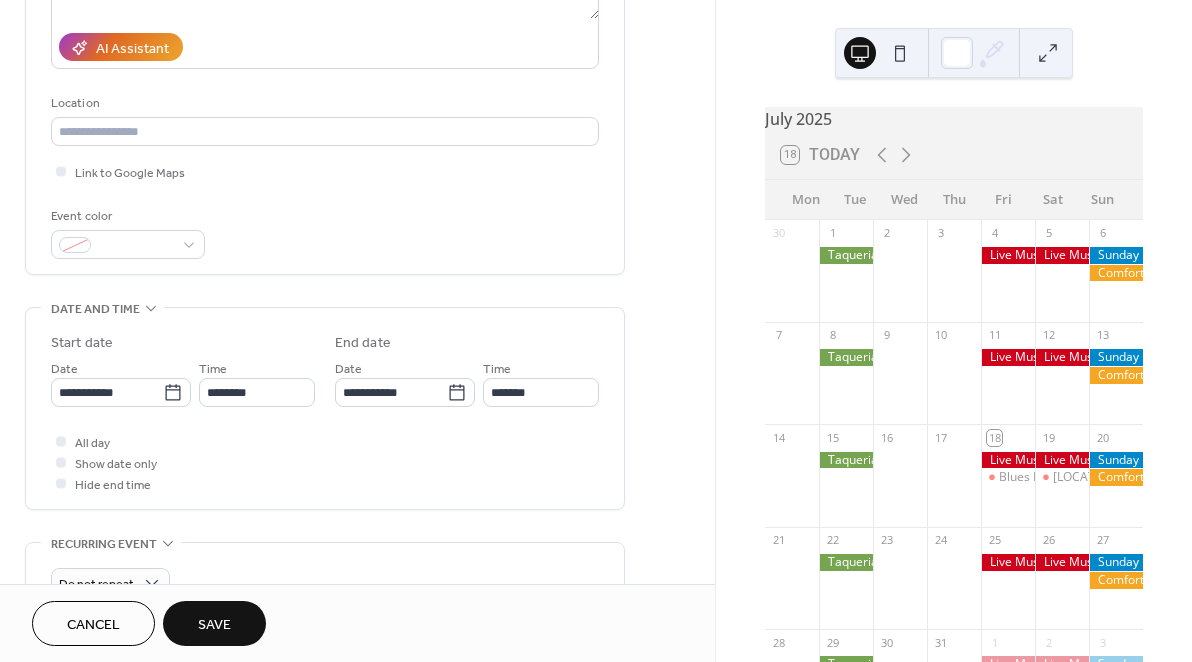 scroll, scrollTop: 346, scrollLeft: 0, axis: vertical 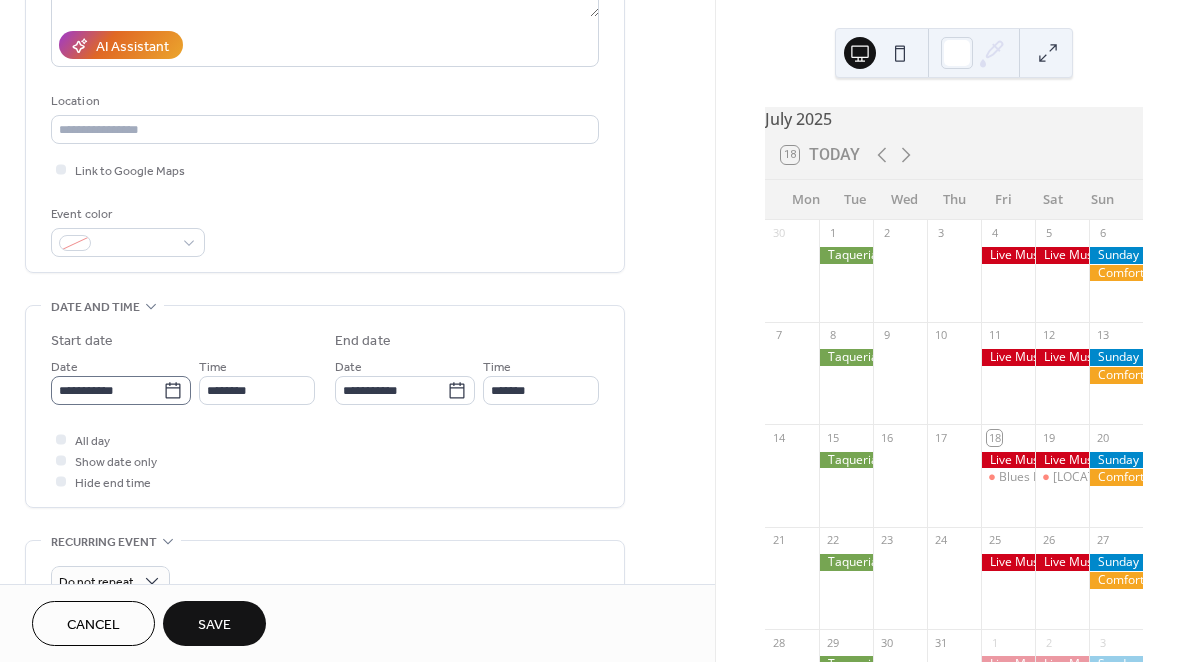 type on "**********" 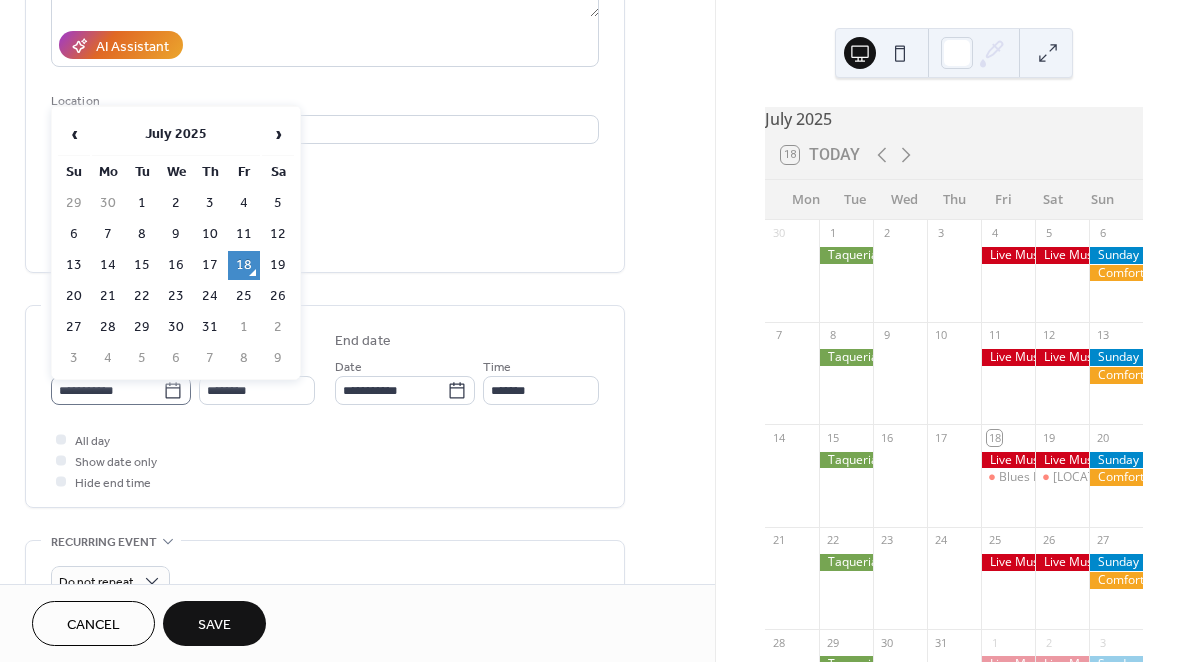 click 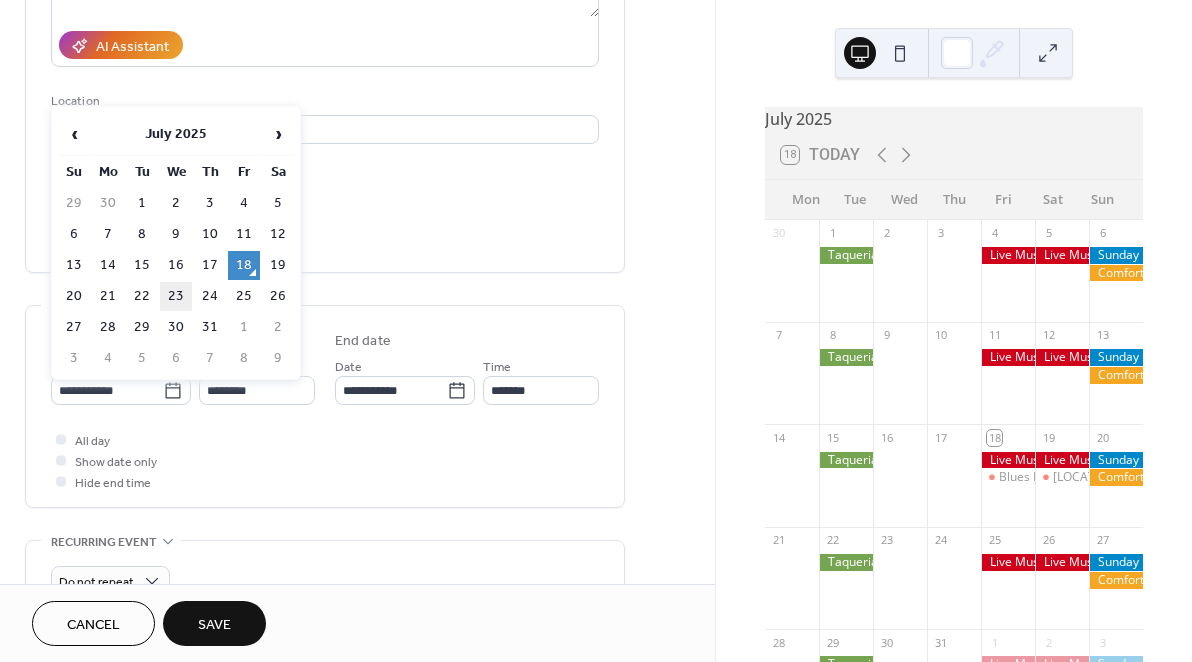 click on "23" at bounding box center [176, 296] 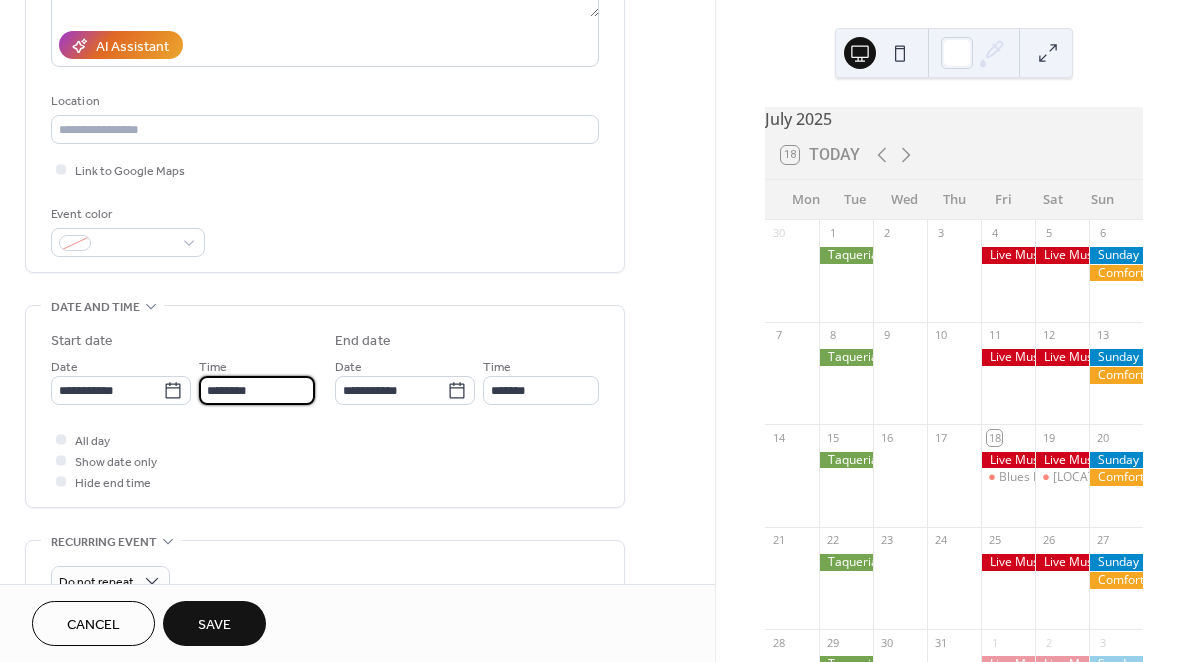 click on "********" at bounding box center [257, 390] 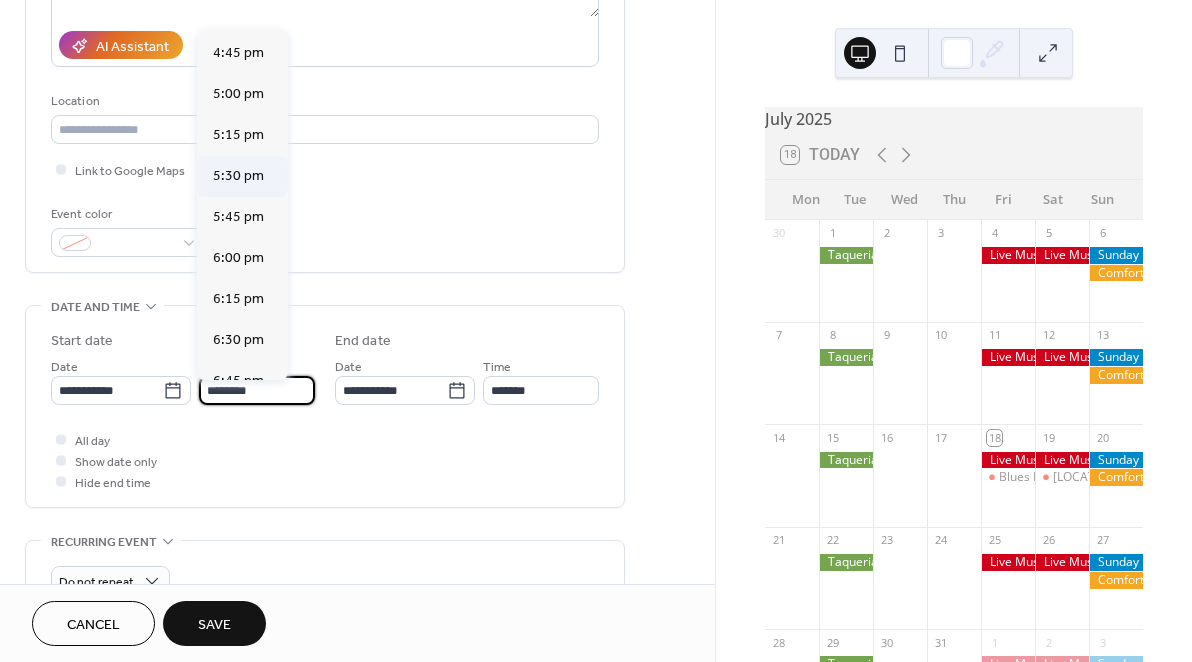 scroll, scrollTop: 2745, scrollLeft: 0, axis: vertical 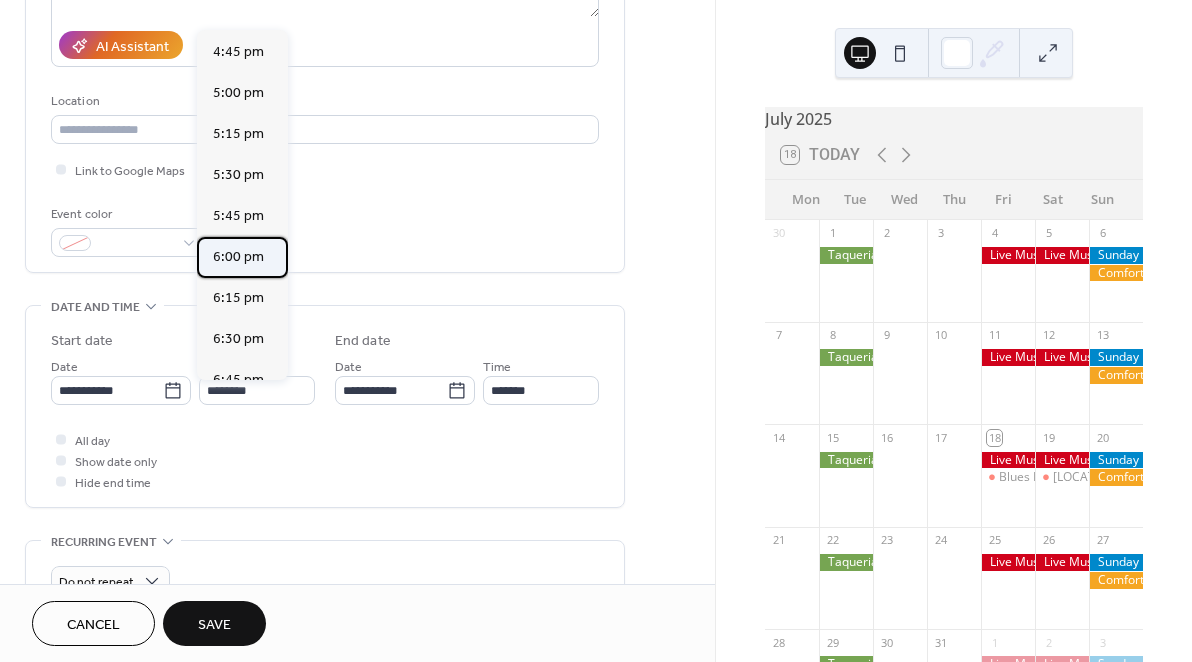 click on "6:00 pm" at bounding box center [238, 257] 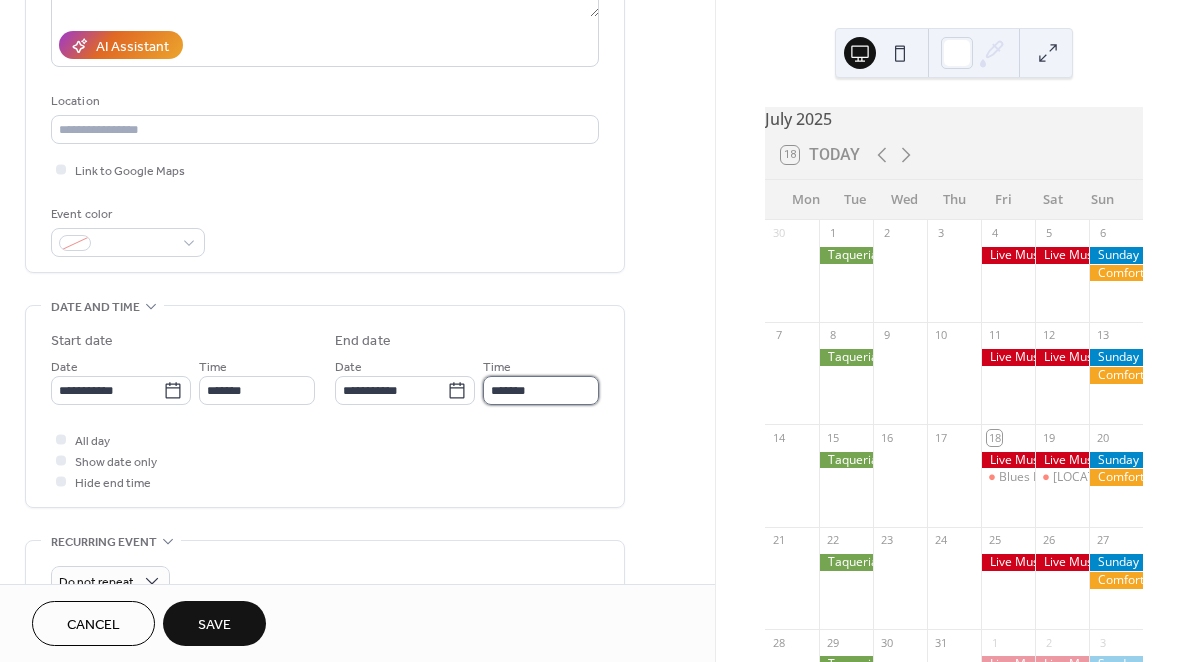click on "*******" at bounding box center [541, 390] 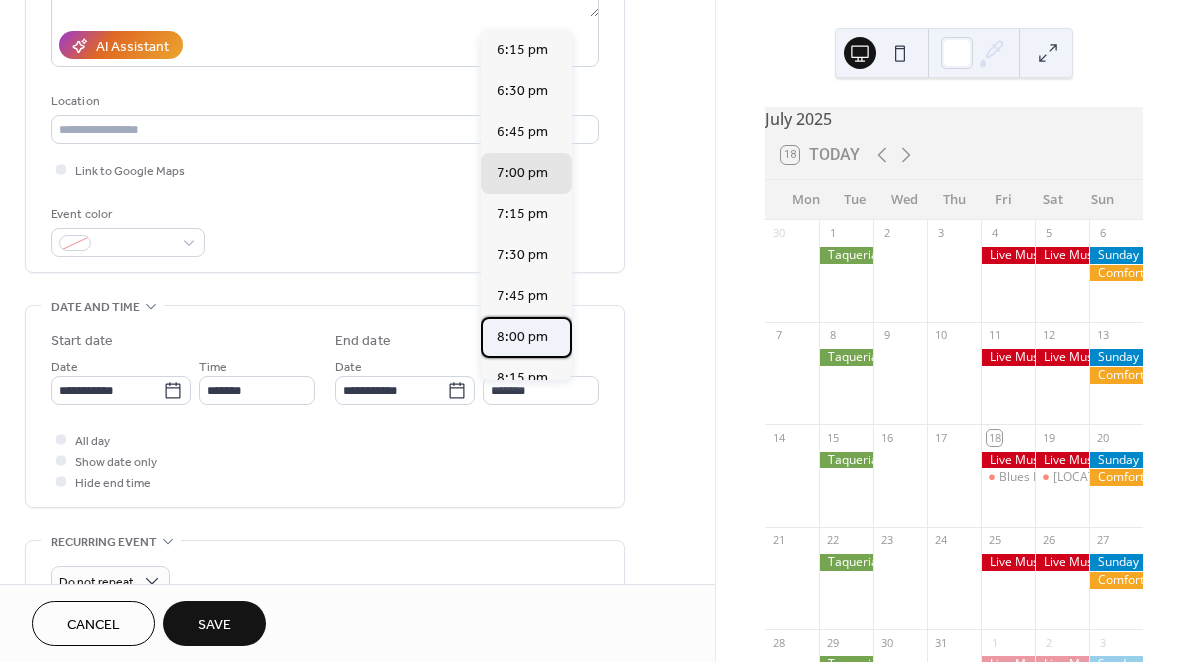 click on "8:00 pm" at bounding box center [522, 337] 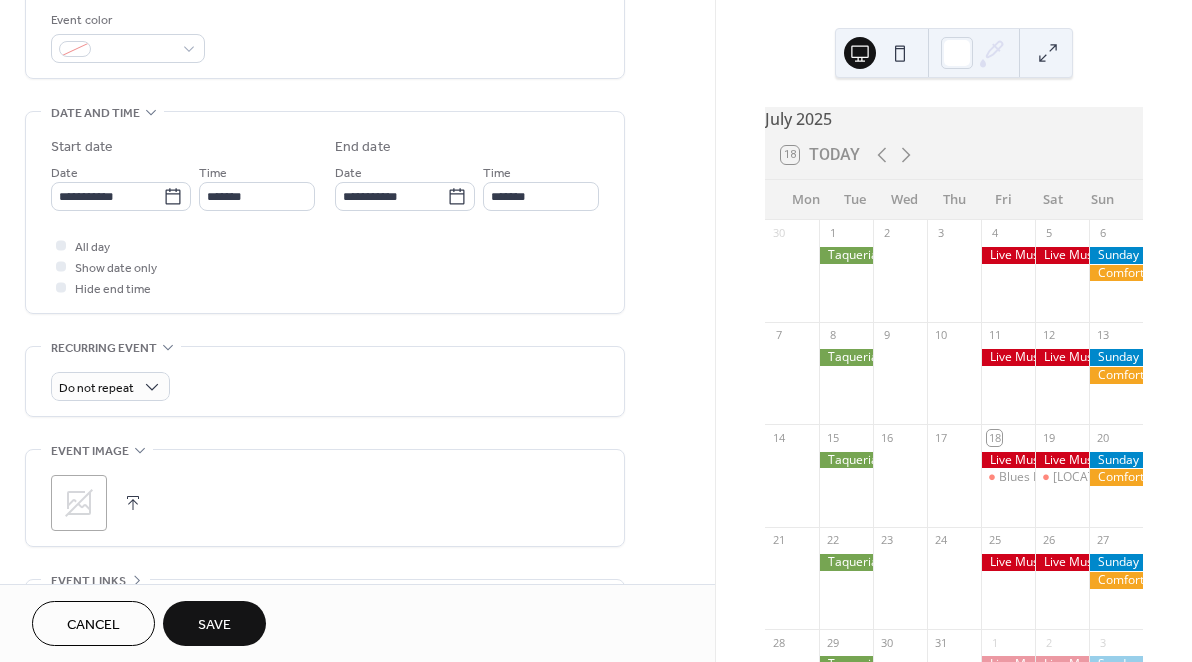 scroll, scrollTop: 541, scrollLeft: 0, axis: vertical 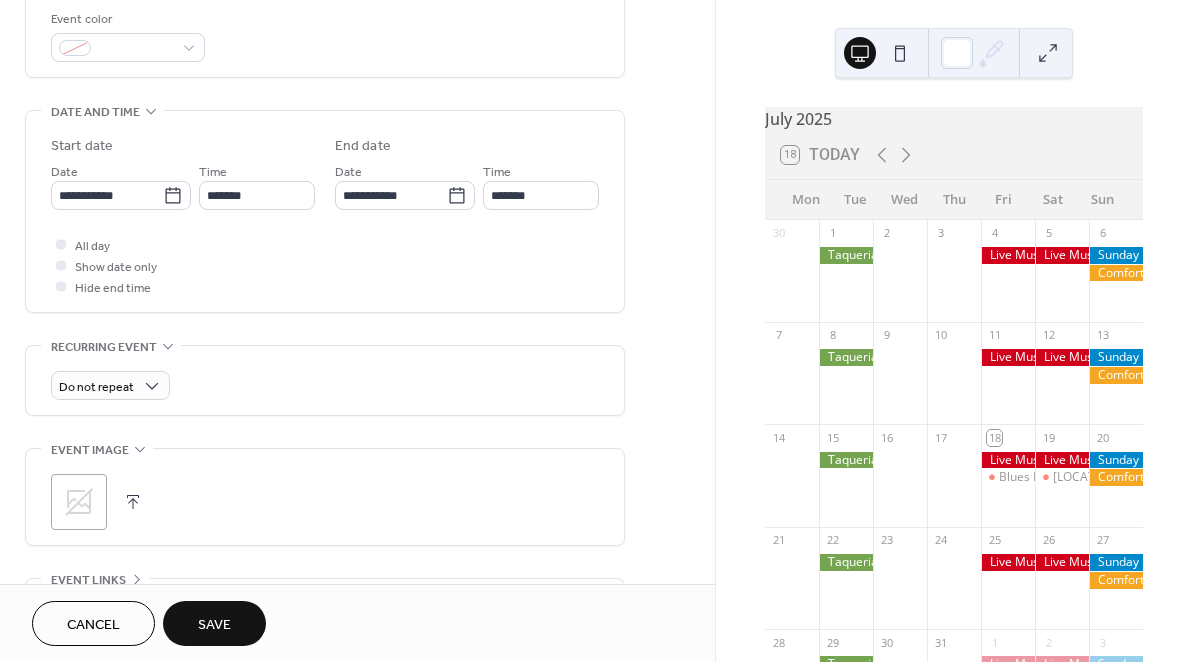 click at bounding box center (133, 502) 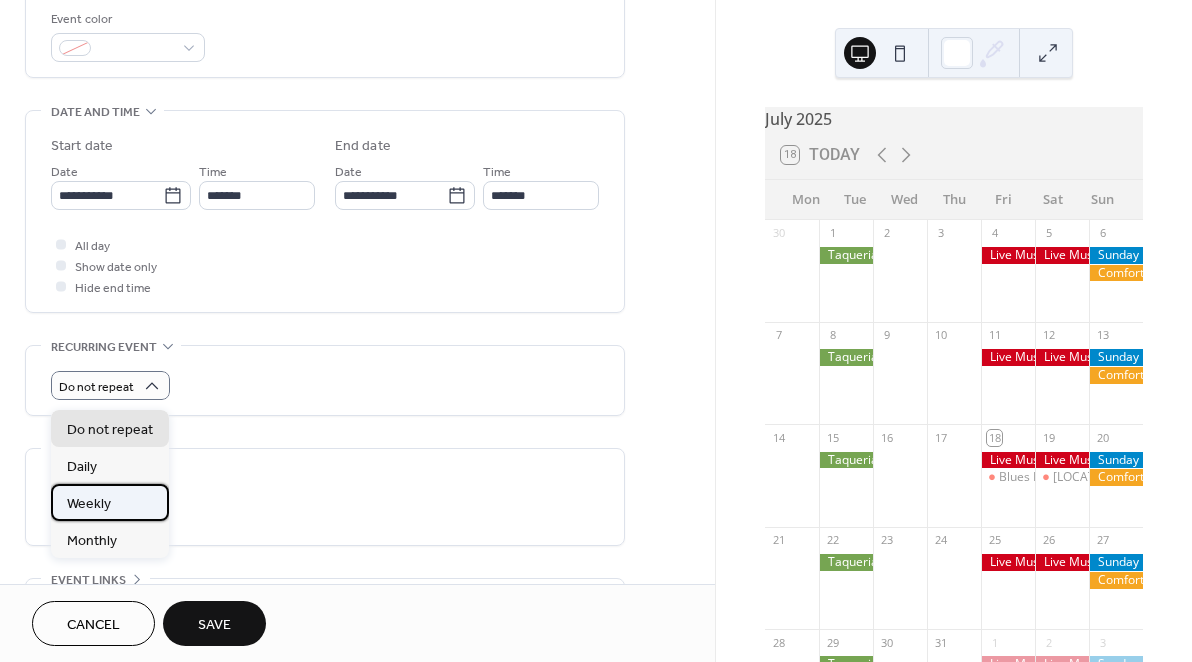 click on "Weekly" at bounding box center (110, 502) 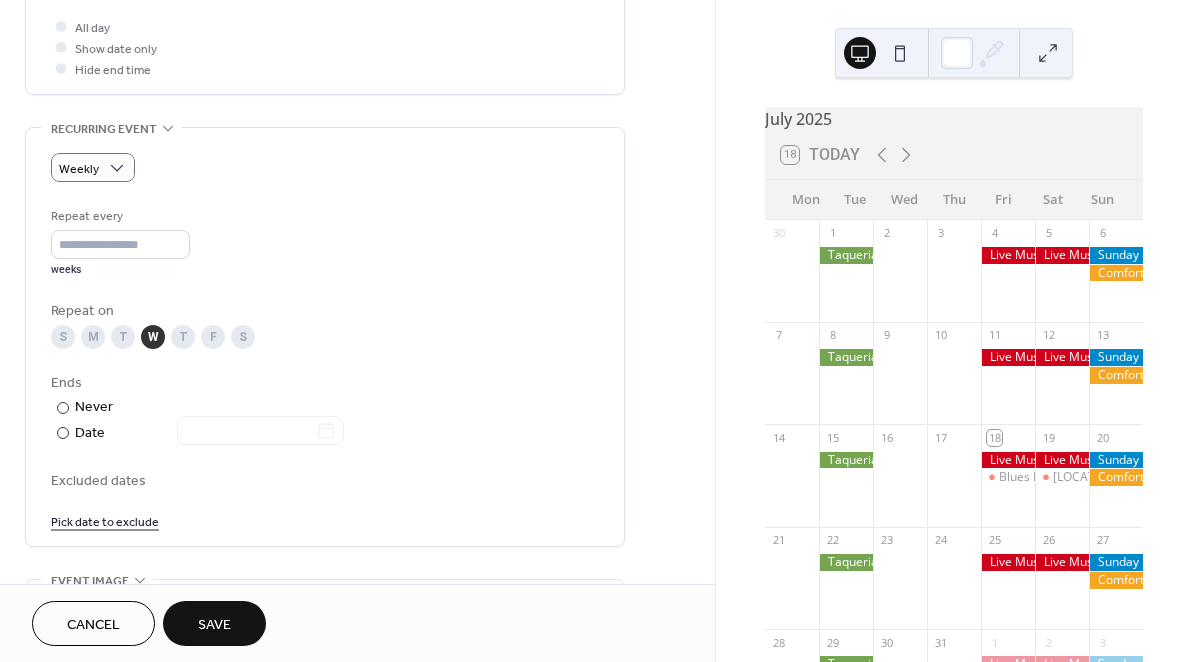 scroll, scrollTop: 760, scrollLeft: 0, axis: vertical 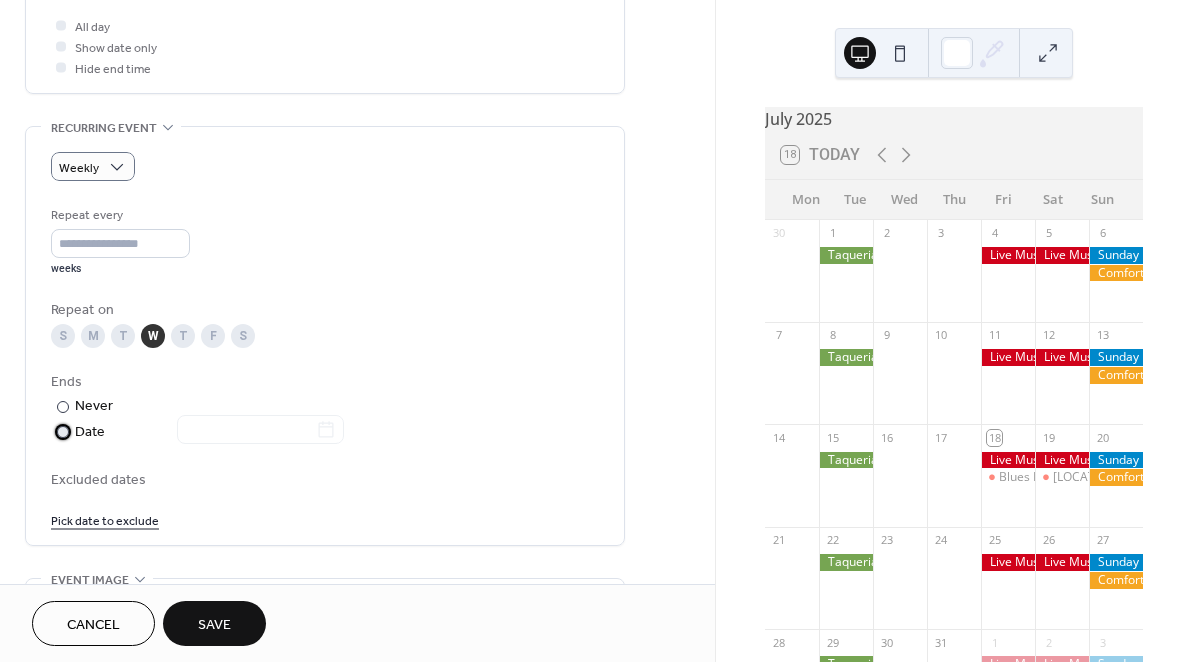 click at bounding box center [63, 432] 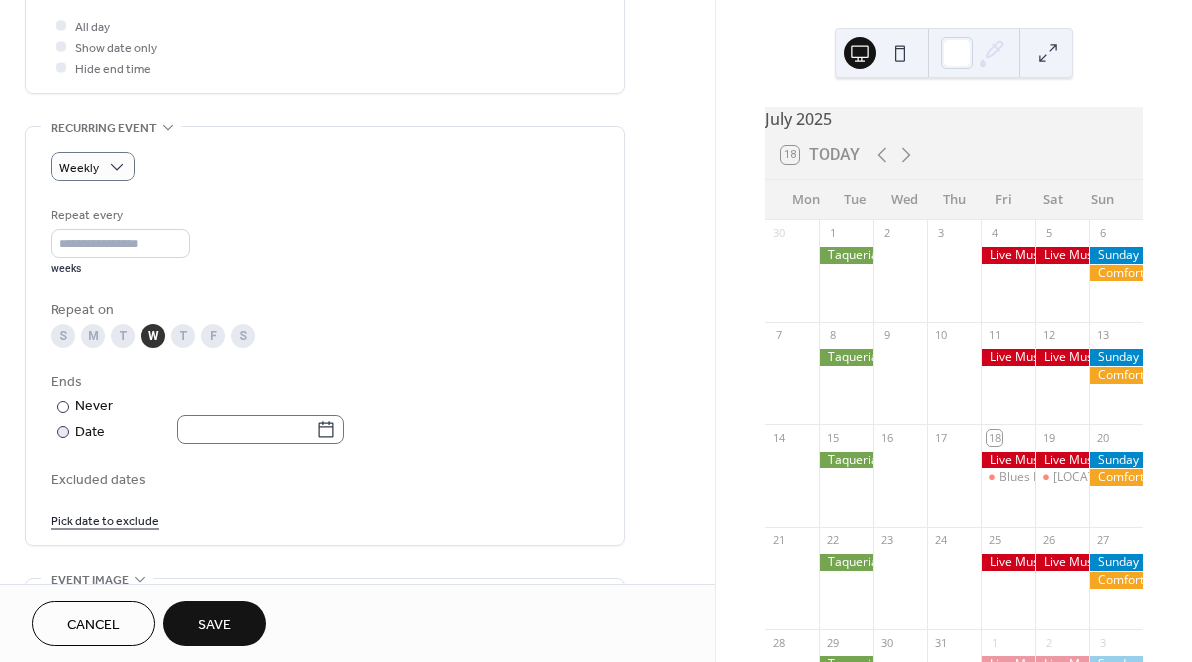 click 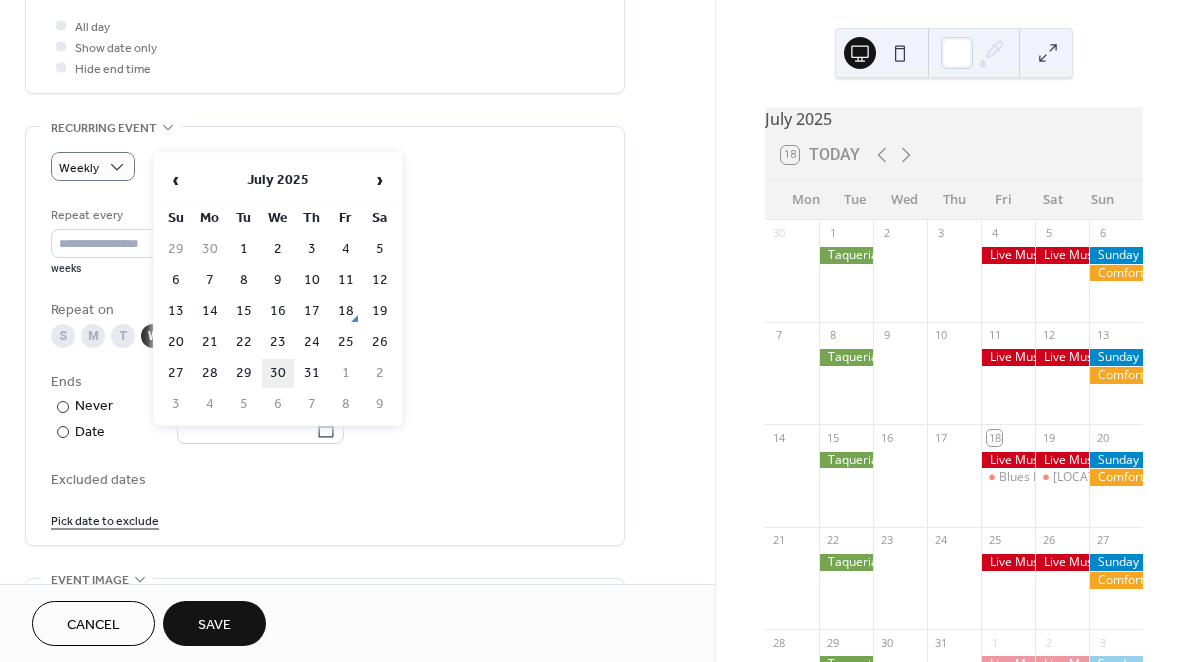 click on "30" at bounding box center (278, 373) 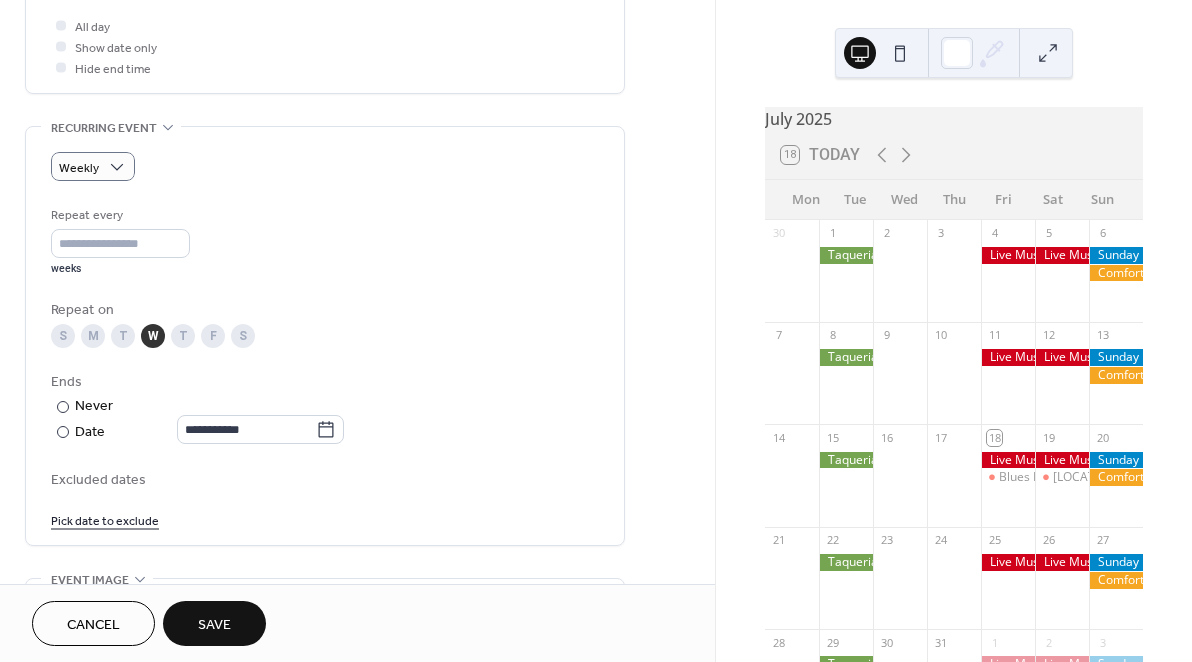 click on "Save" at bounding box center (214, 625) 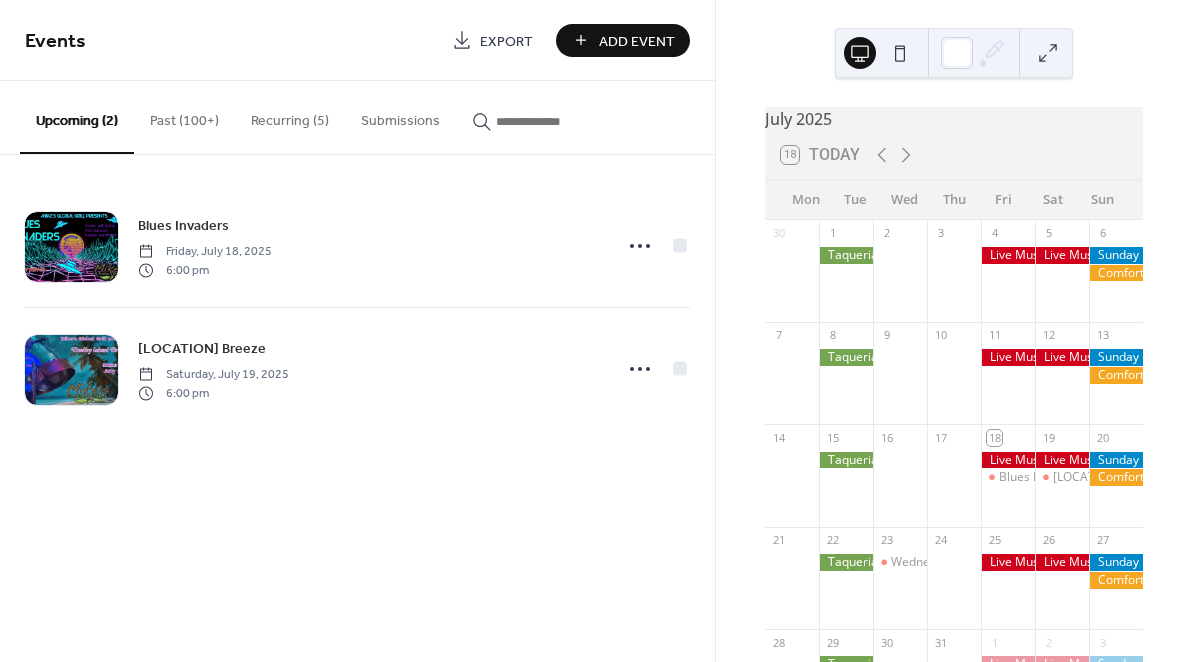 click on "Recurring (5)" at bounding box center [290, 116] 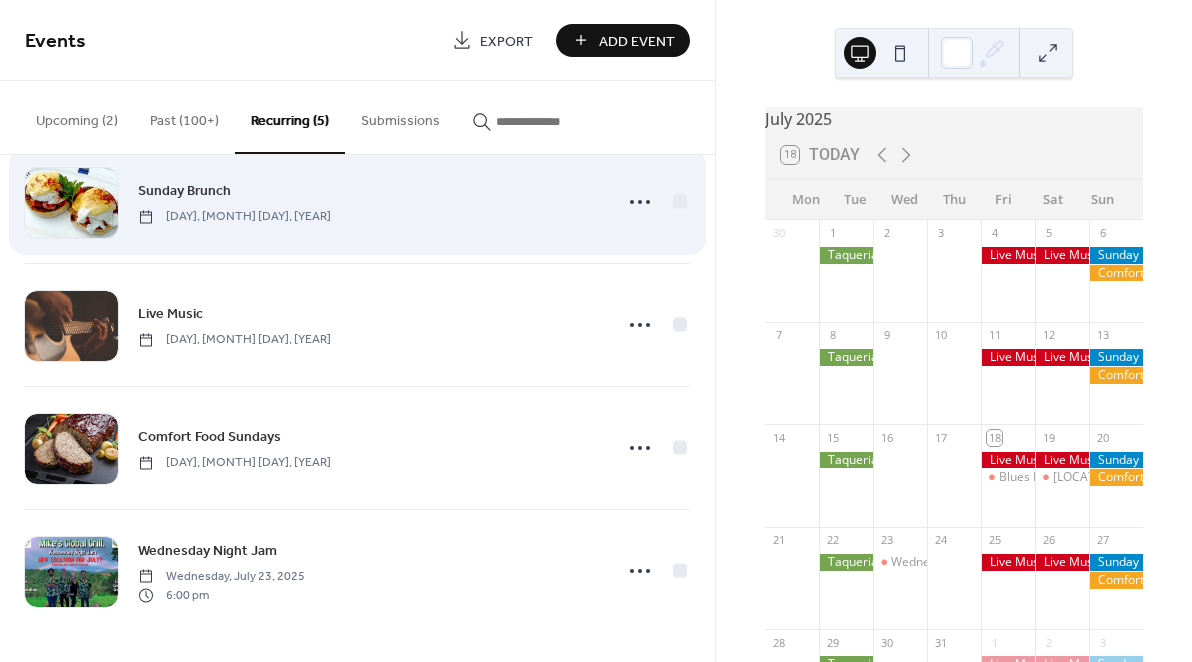 scroll, scrollTop: 167, scrollLeft: 0, axis: vertical 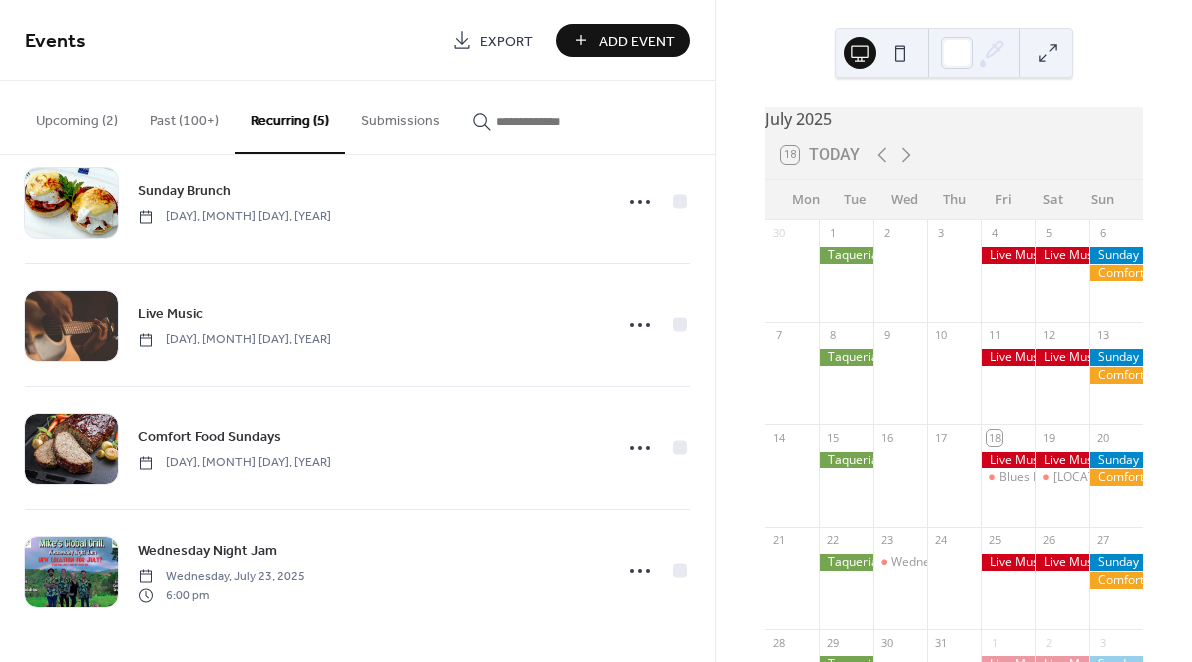 click on "Upcoming (2)" at bounding box center (77, 116) 